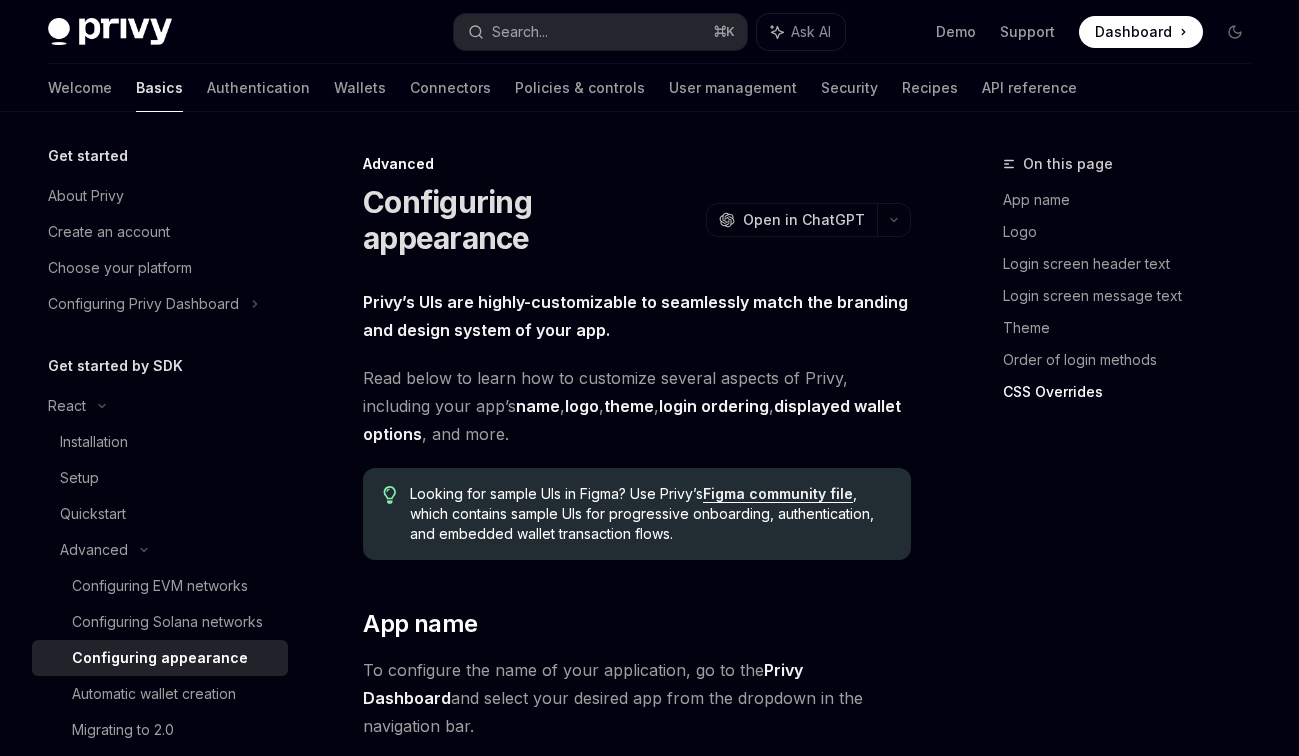 scroll, scrollTop: 5585, scrollLeft: 0, axis: vertical 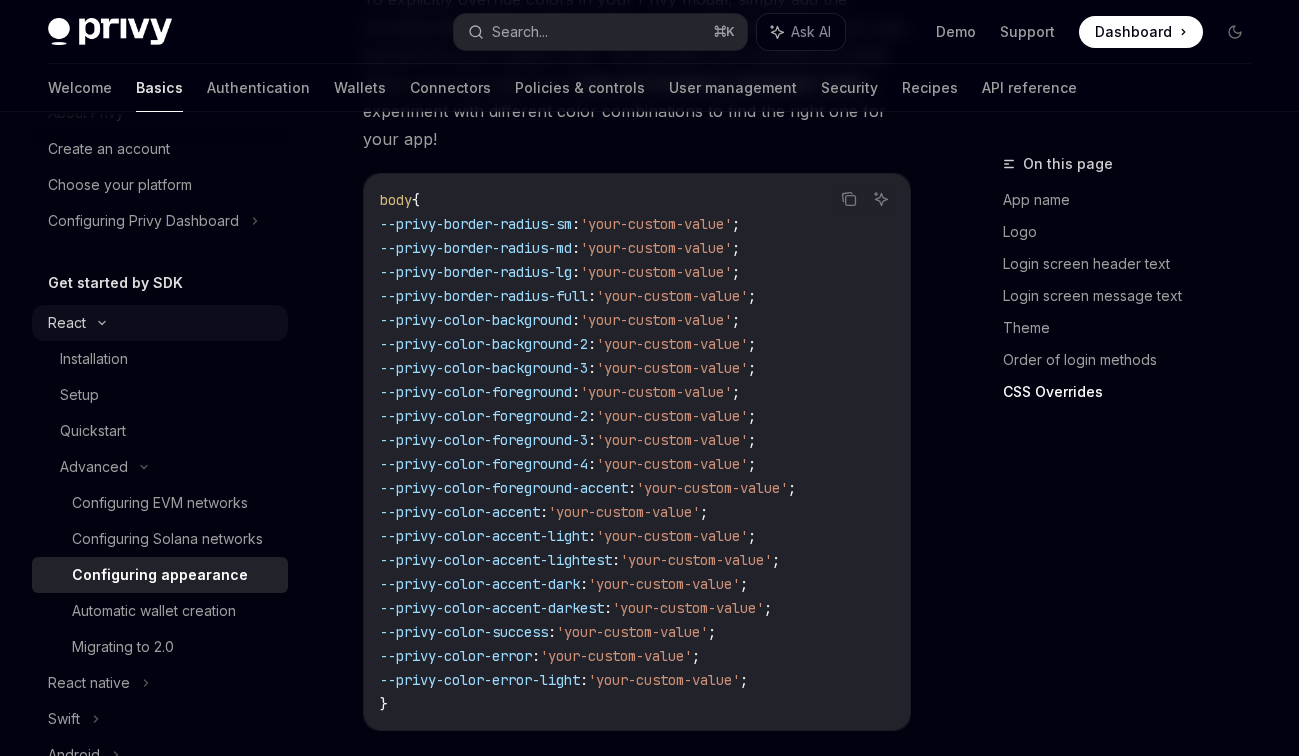 click on "React" at bounding box center [160, 323] 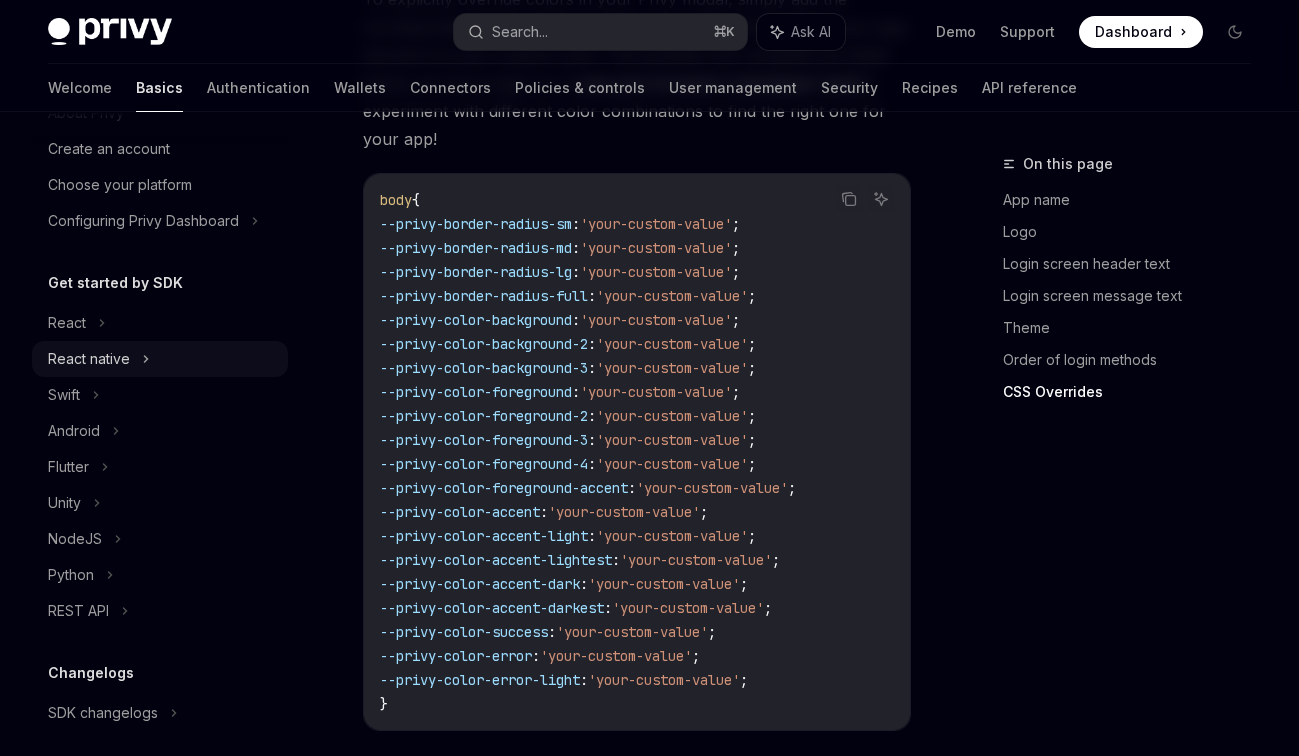 click on "React native" at bounding box center (89, 359) 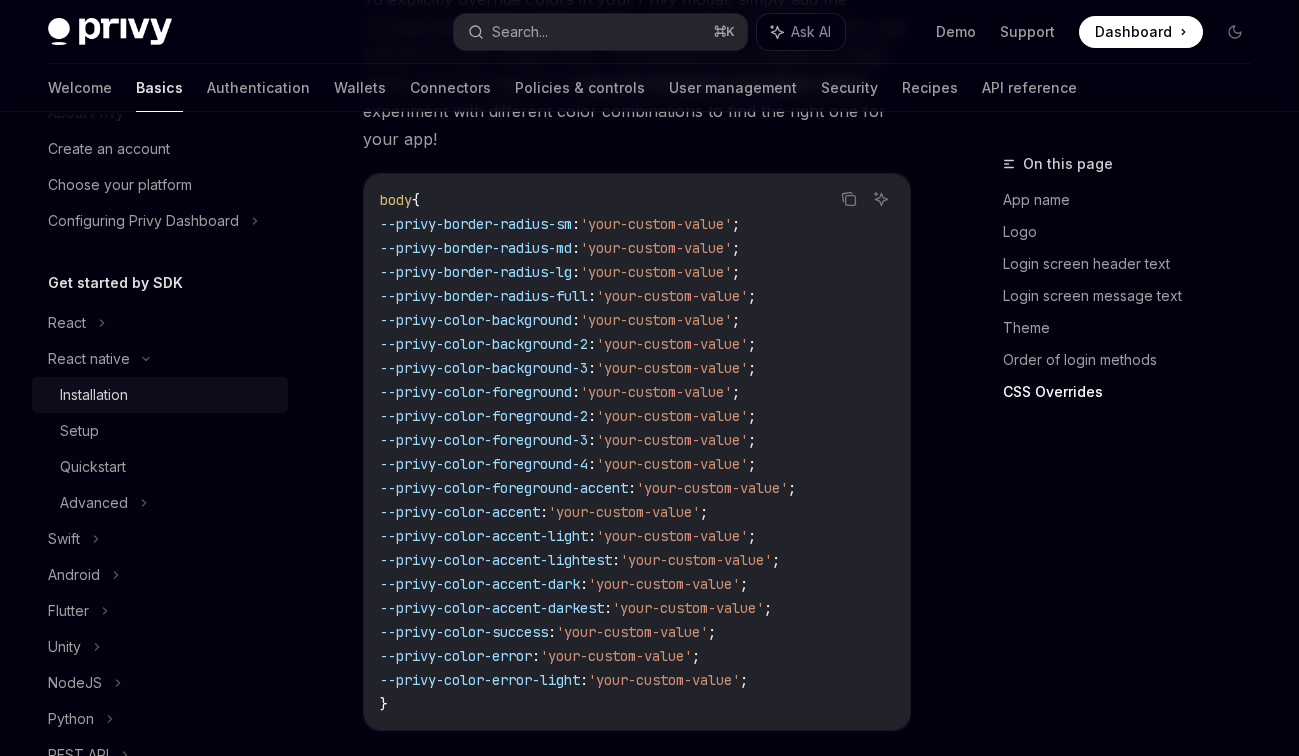 click on "Installation" at bounding box center (94, 395) 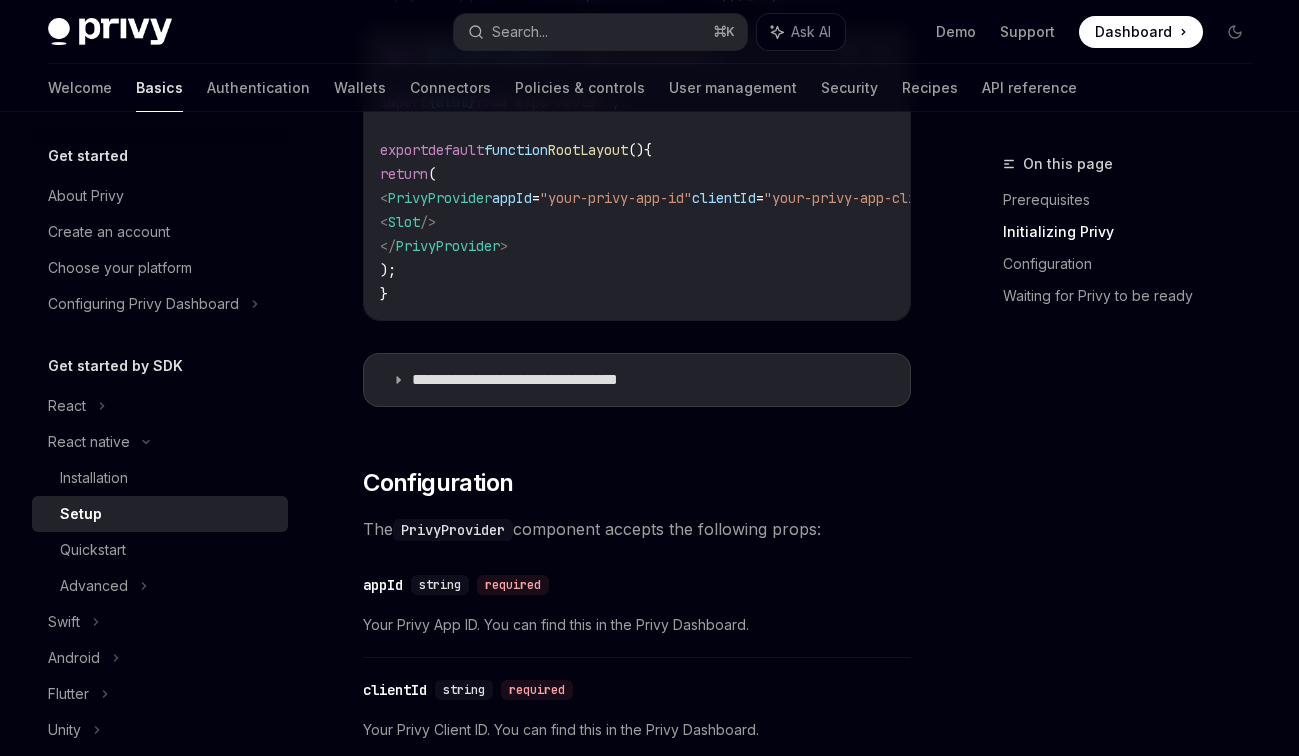 scroll, scrollTop: 797, scrollLeft: 0, axis: vertical 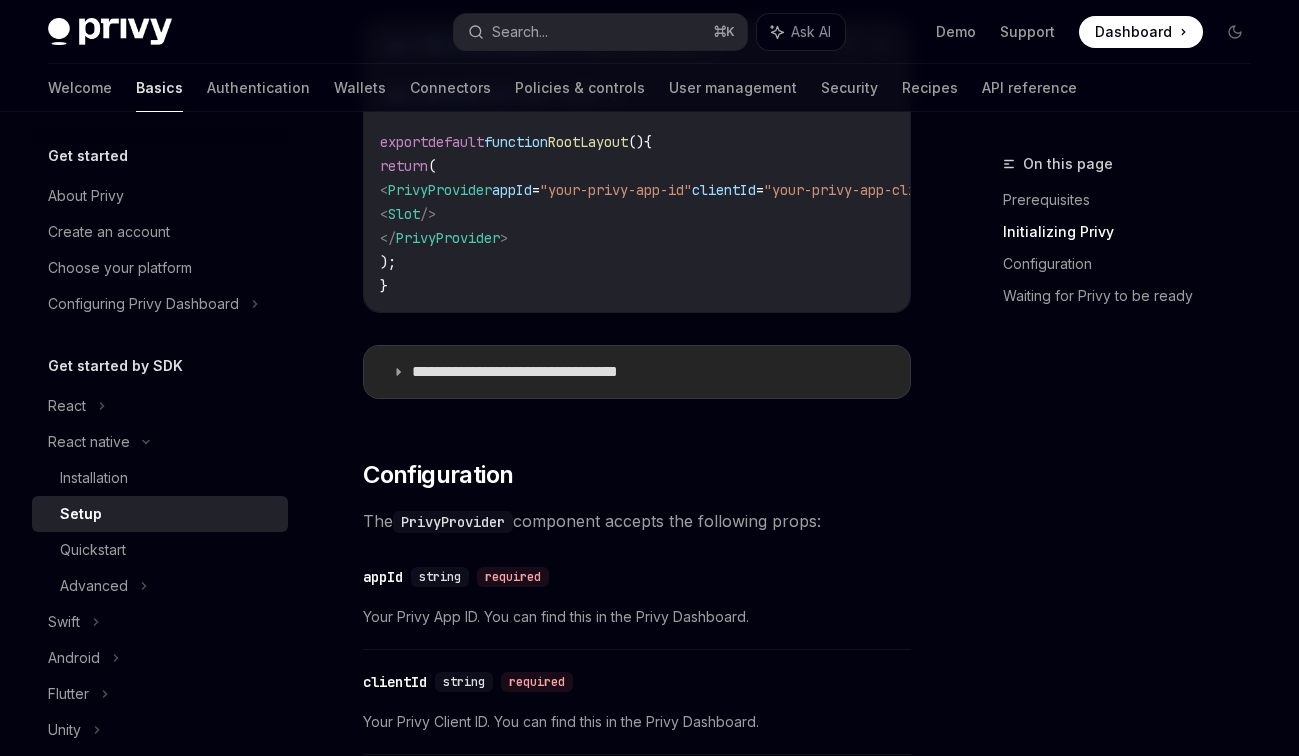 click on "**********" at bounding box center [637, 372] 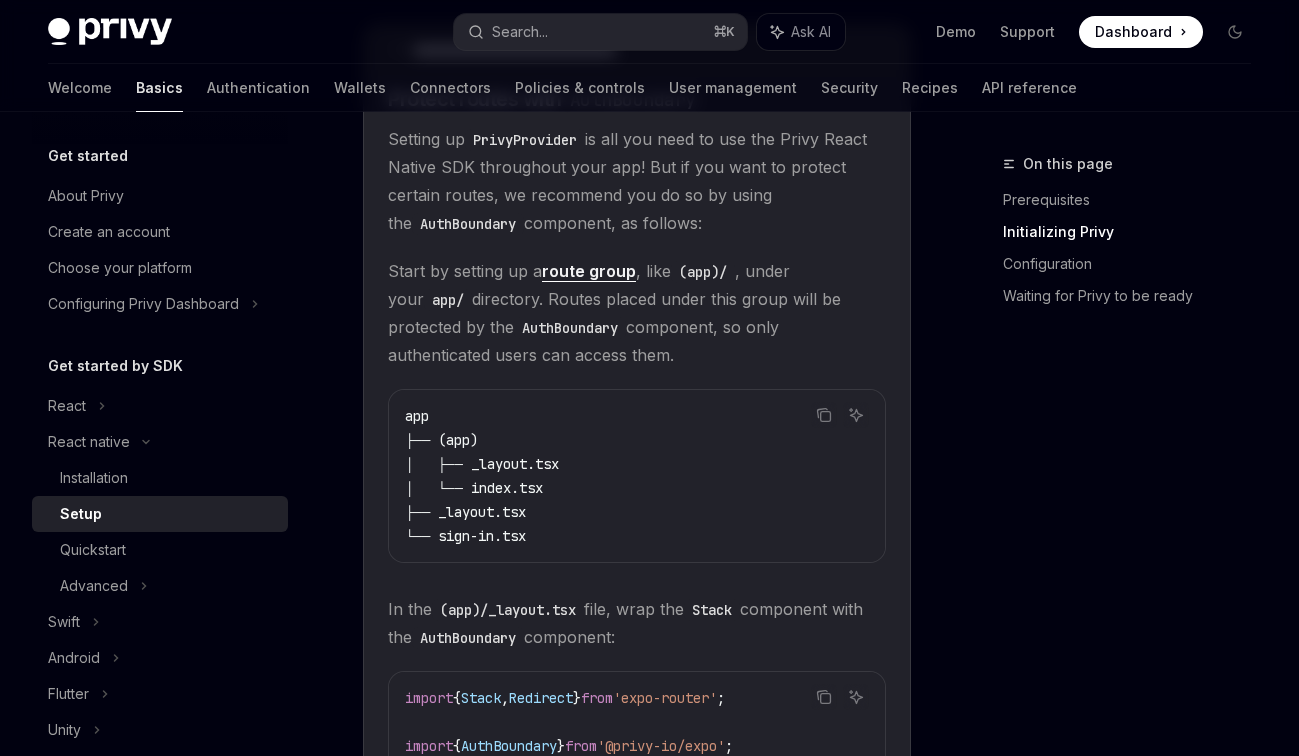 scroll, scrollTop: 1020, scrollLeft: 0, axis: vertical 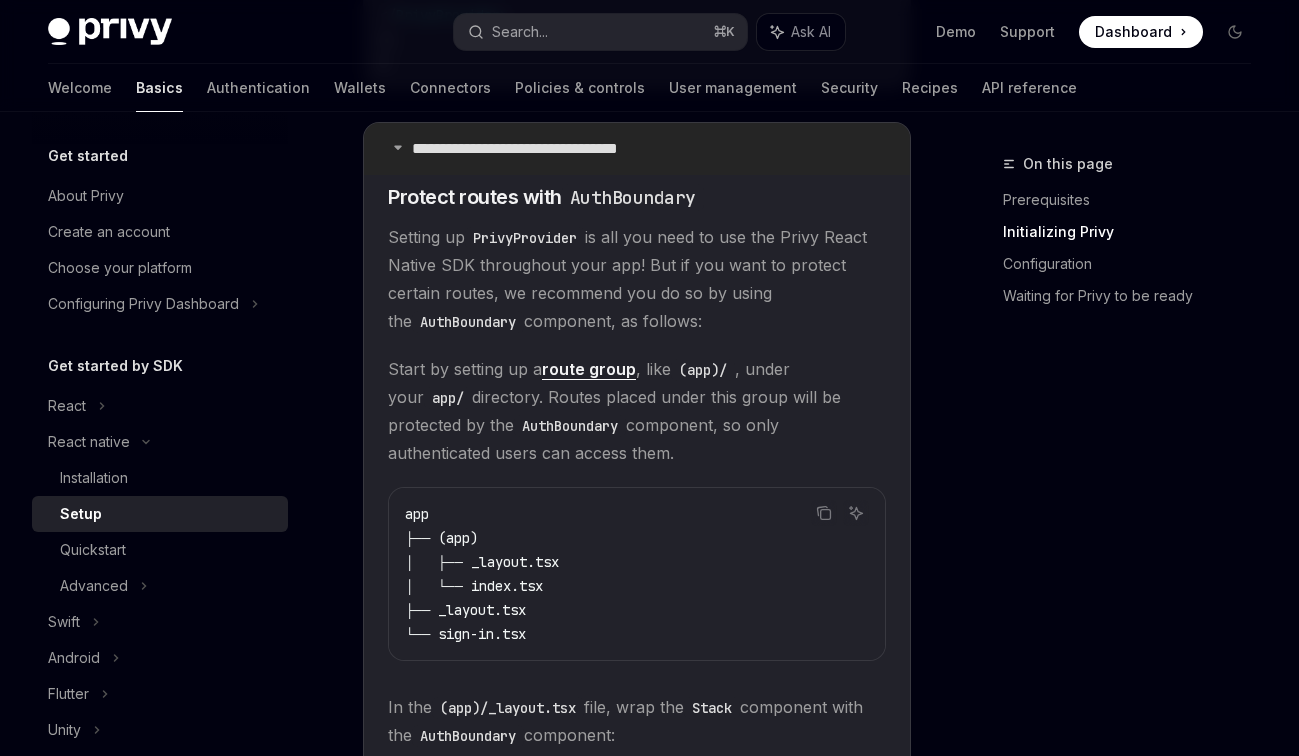 click on "**********" at bounding box center (637, 149) 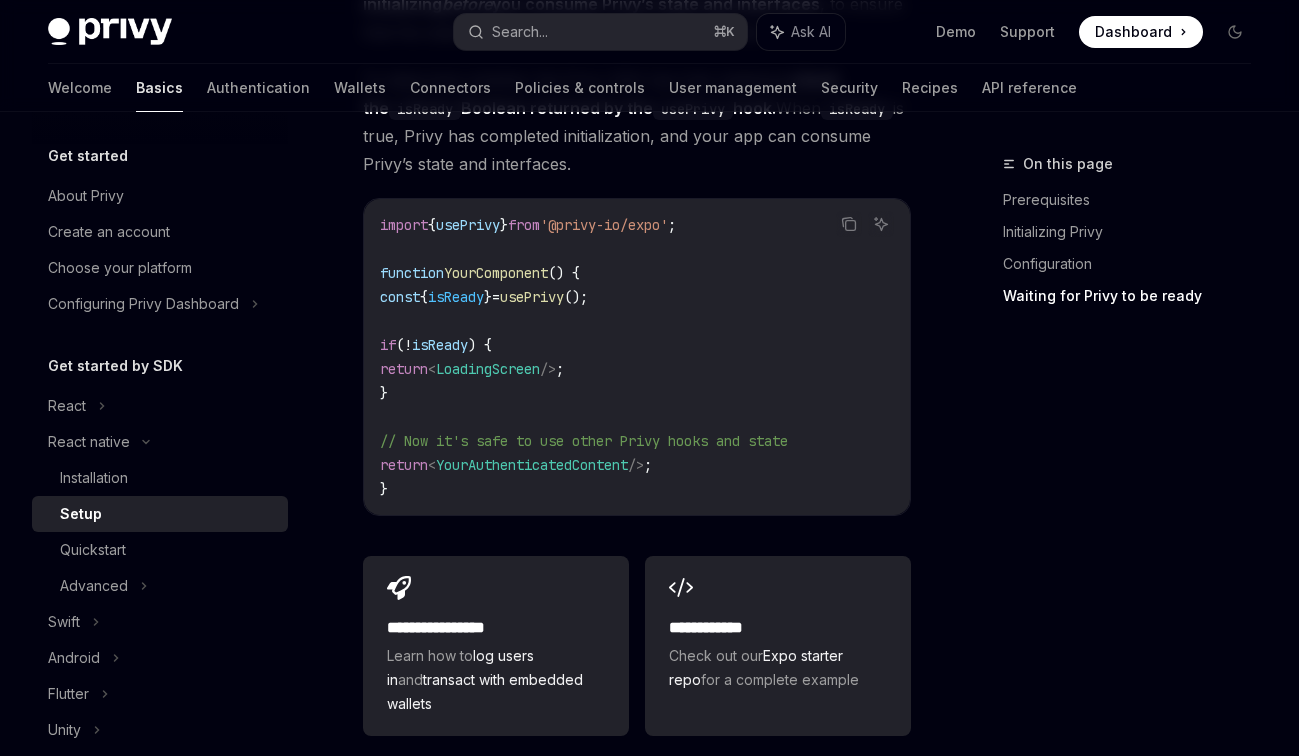 scroll, scrollTop: 2103, scrollLeft: 0, axis: vertical 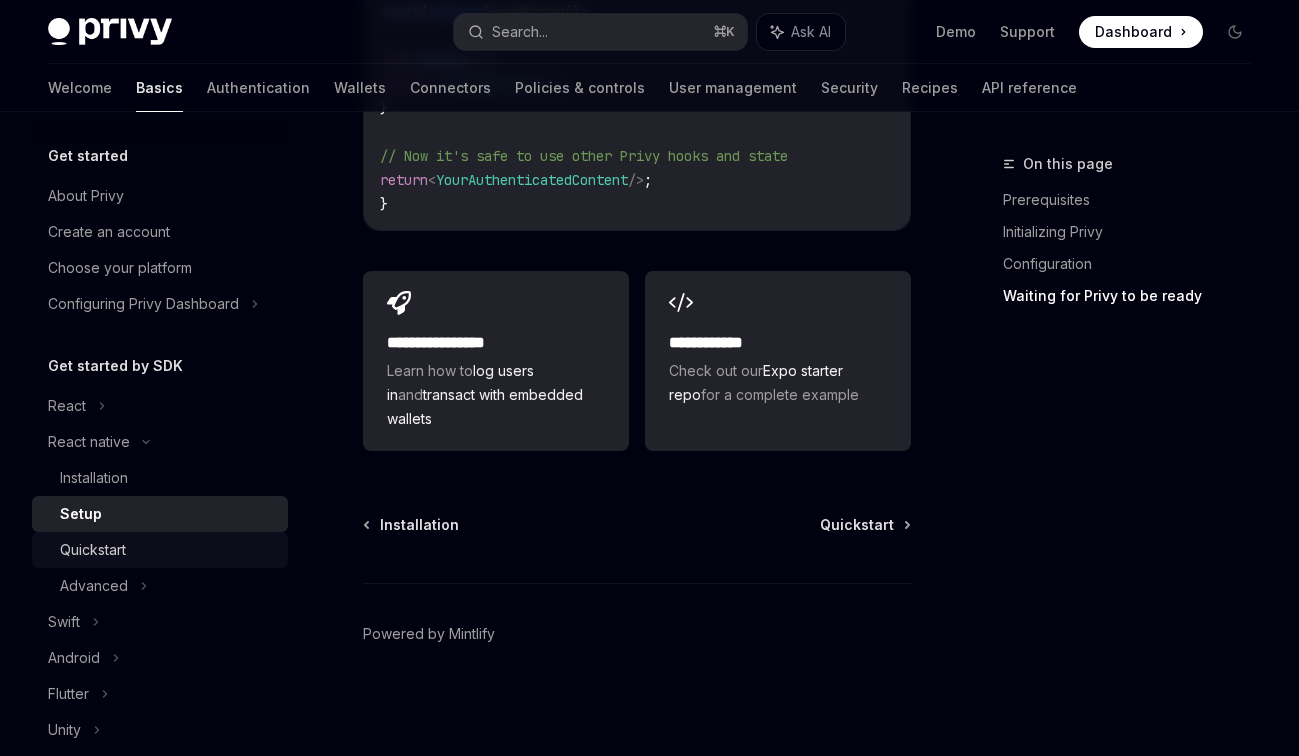 click on "Quickstart" at bounding box center [168, 550] 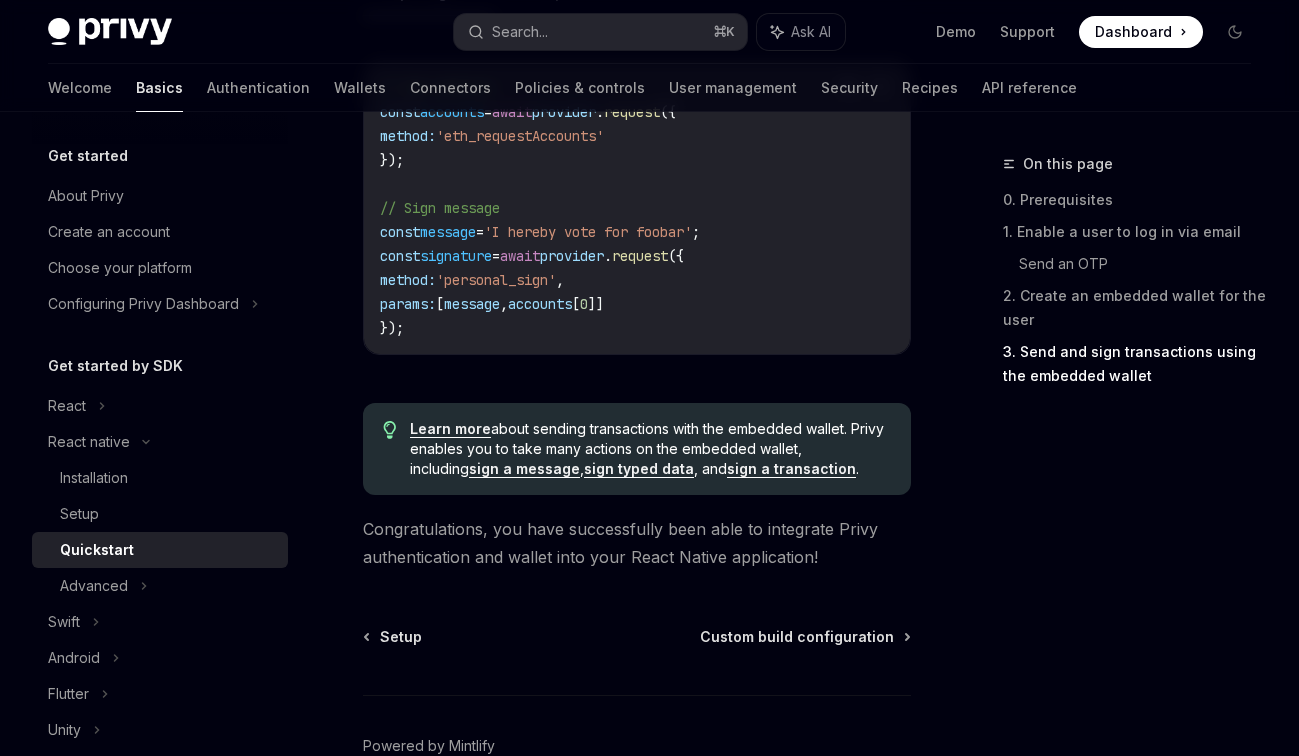 scroll, scrollTop: 3295, scrollLeft: 0, axis: vertical 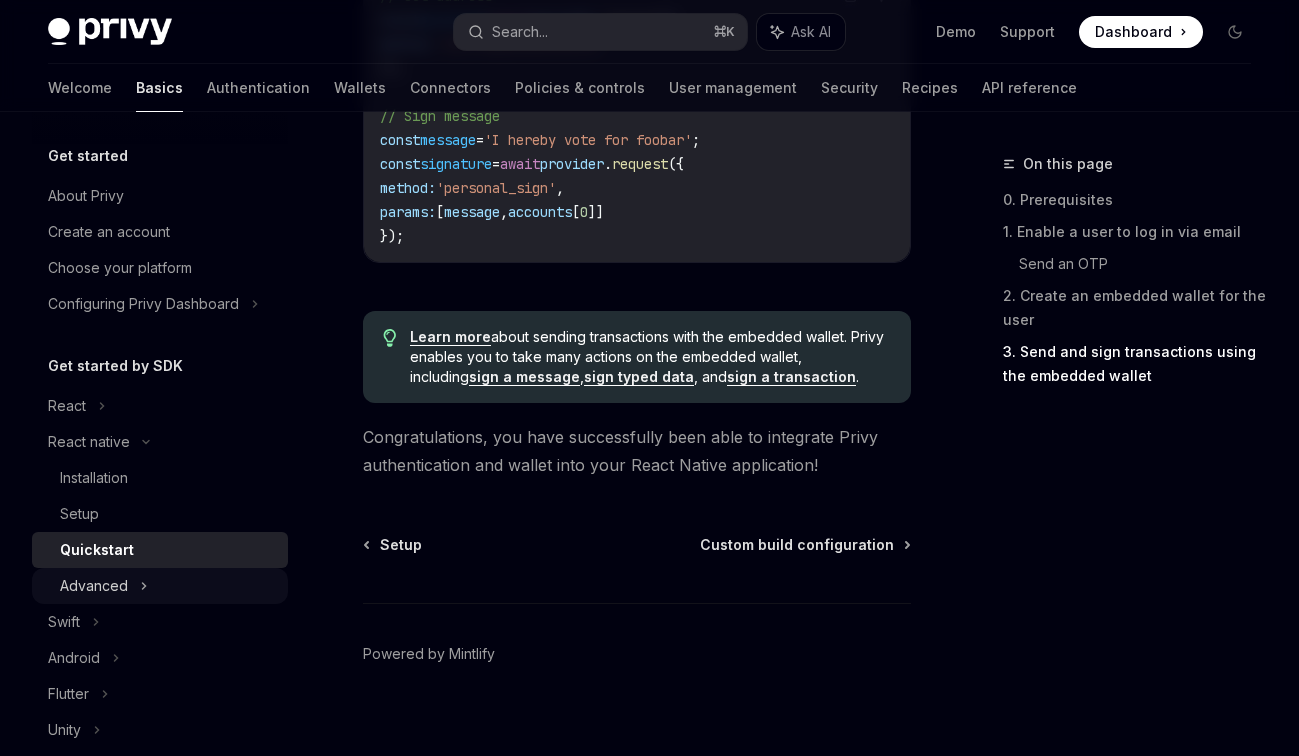 click on "Advanced" at bounding box center [160, 586] 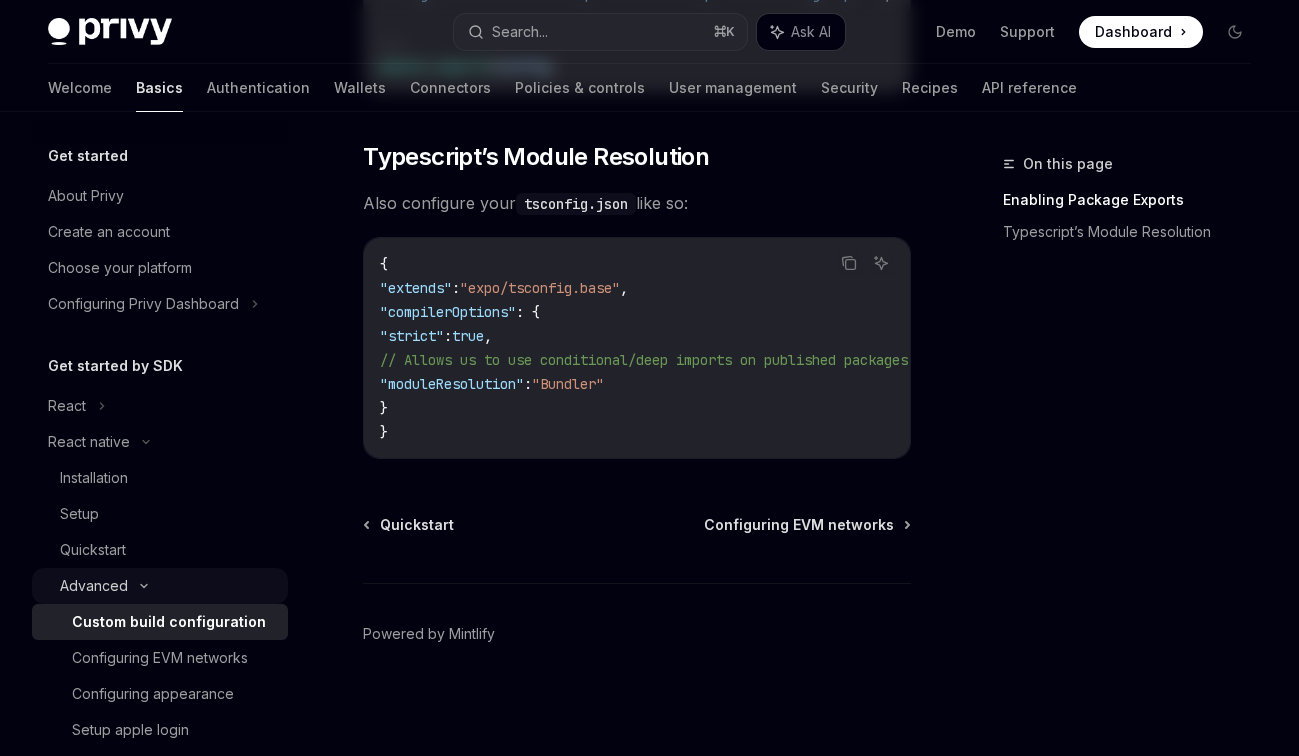 scroll, scrollTop: 0, scrollLeft: 0, axis: both 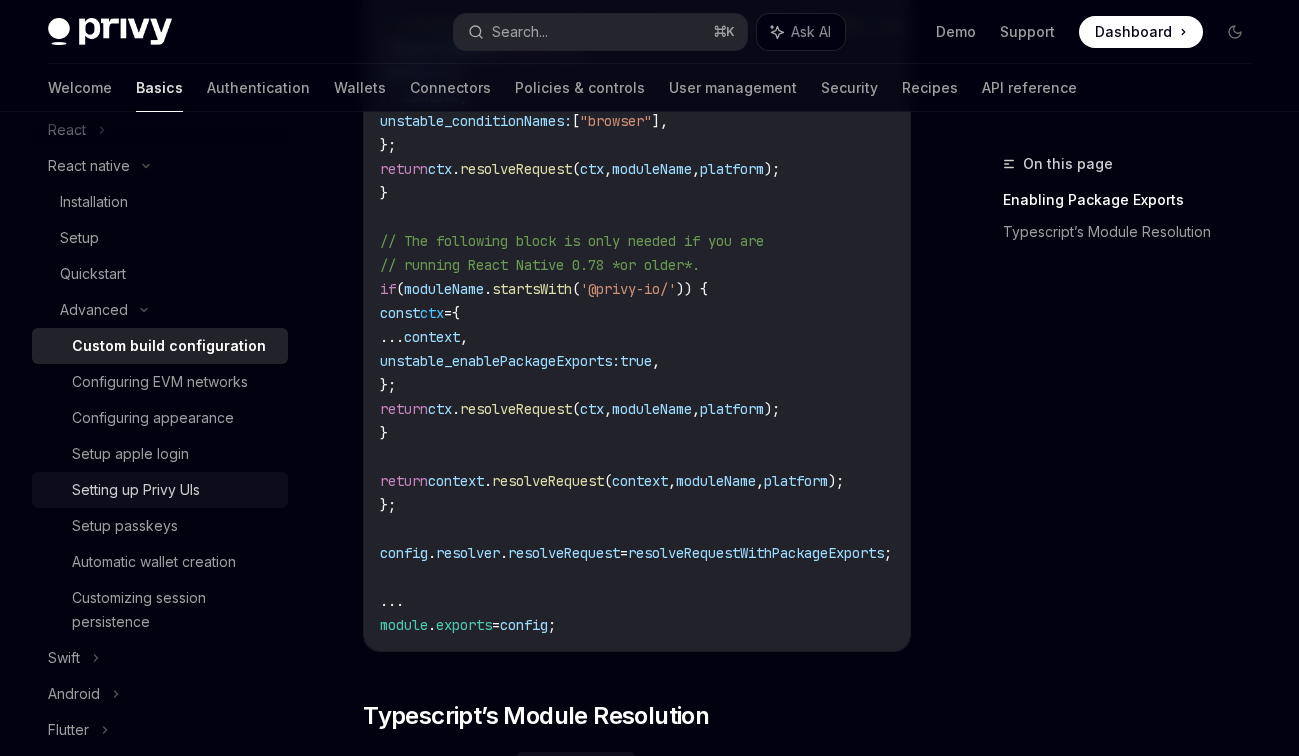 click on "Setting up Privy UIs" at bounding box center (136, 490) 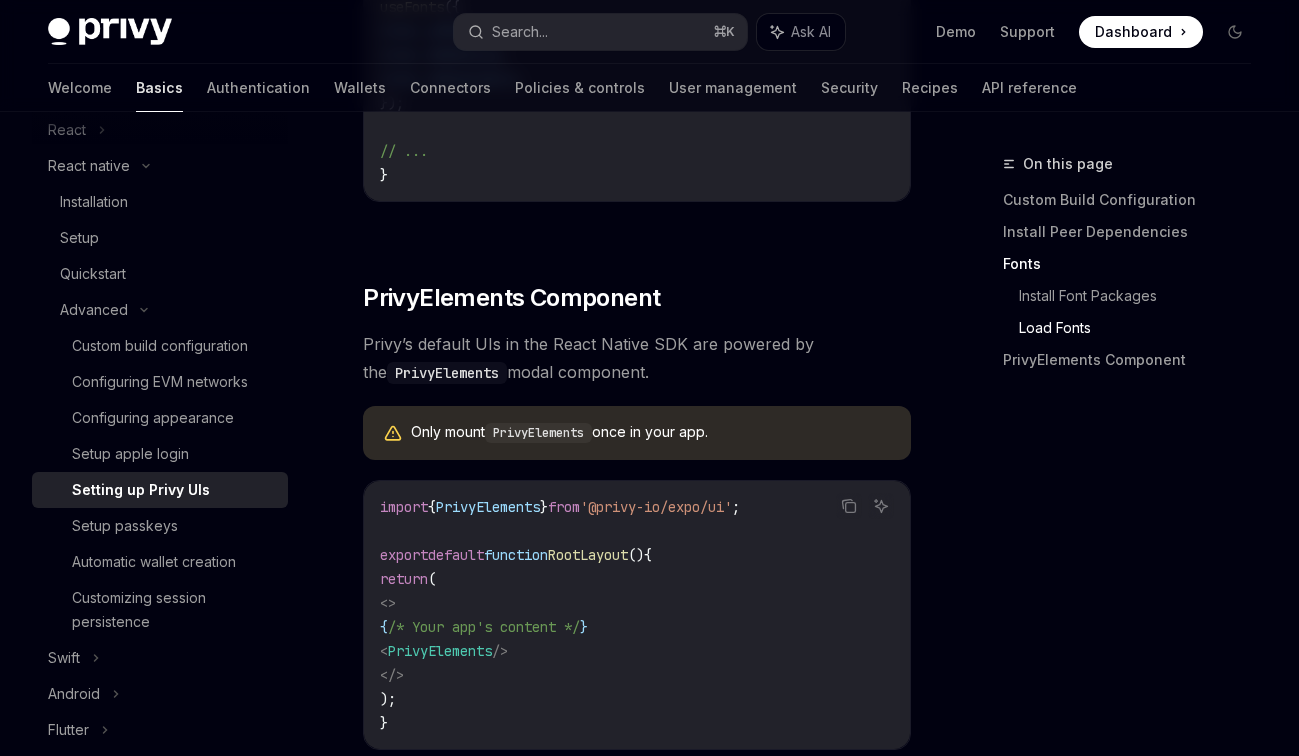 scroll, scrollTop: 1631, scrollLeft: 0, axis: vertical 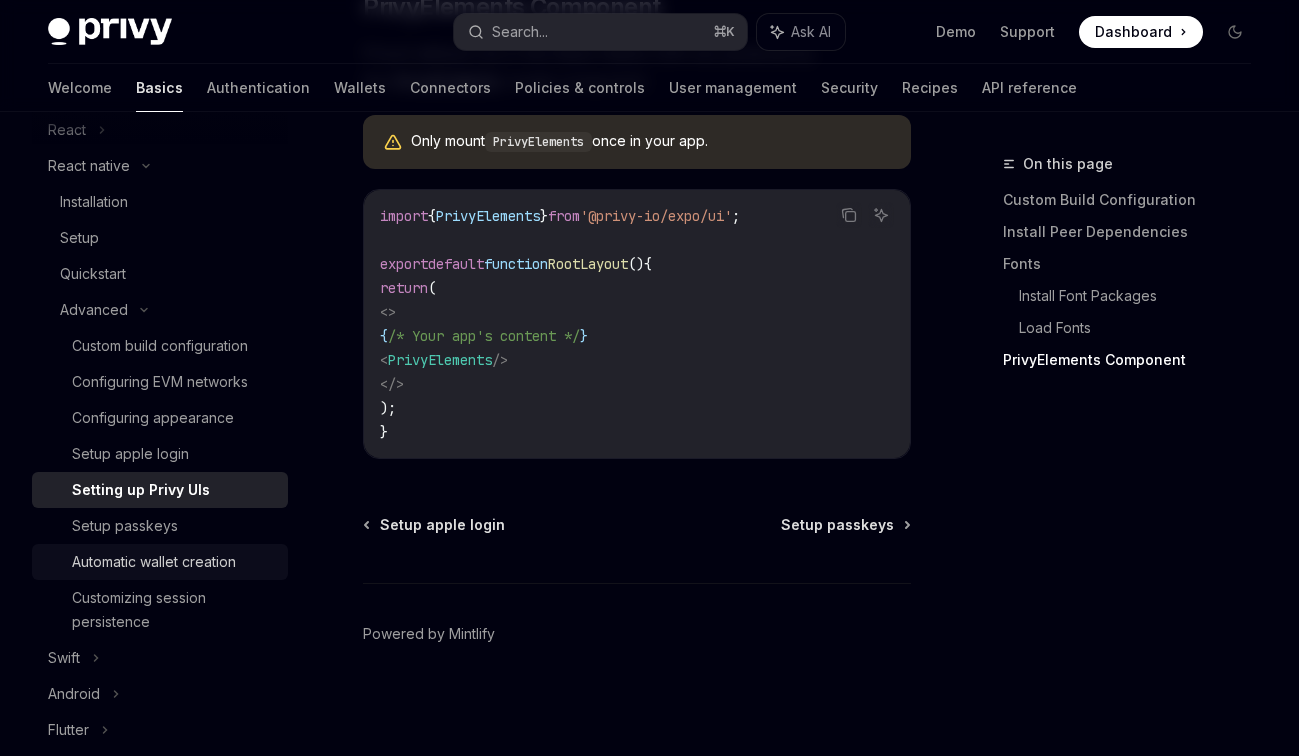 click on "Automatic wallet creation" at bounding box center (154, 562) 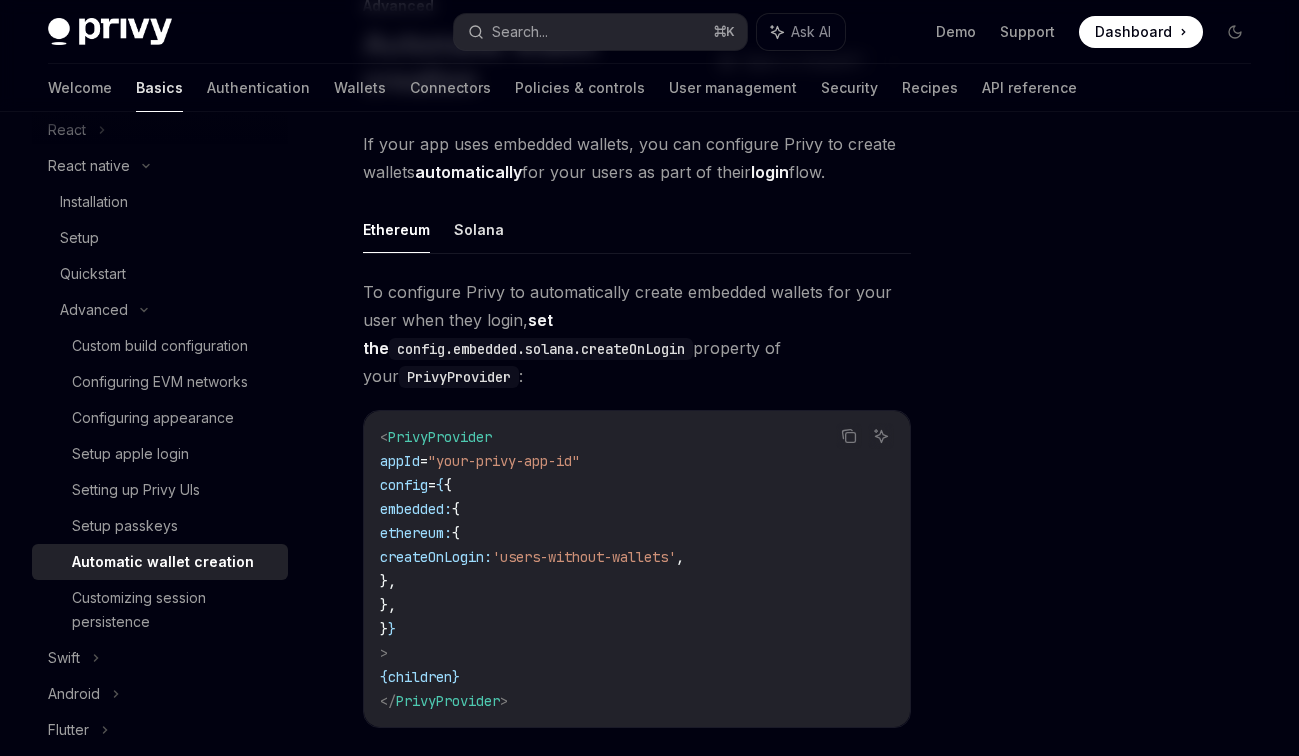 scroll, scrollTop: 172, scrollLeft: 0, axis: vertical 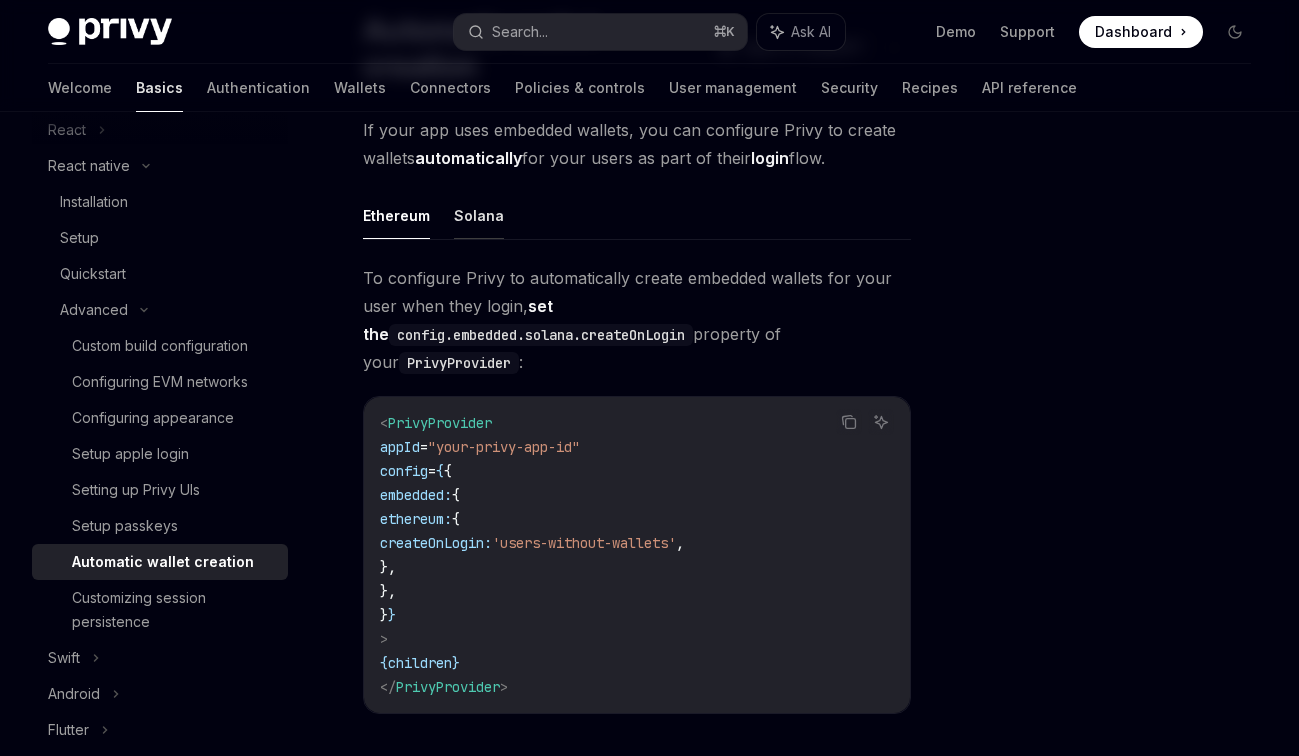 click on "Solana" at bounding box center (479, 215) 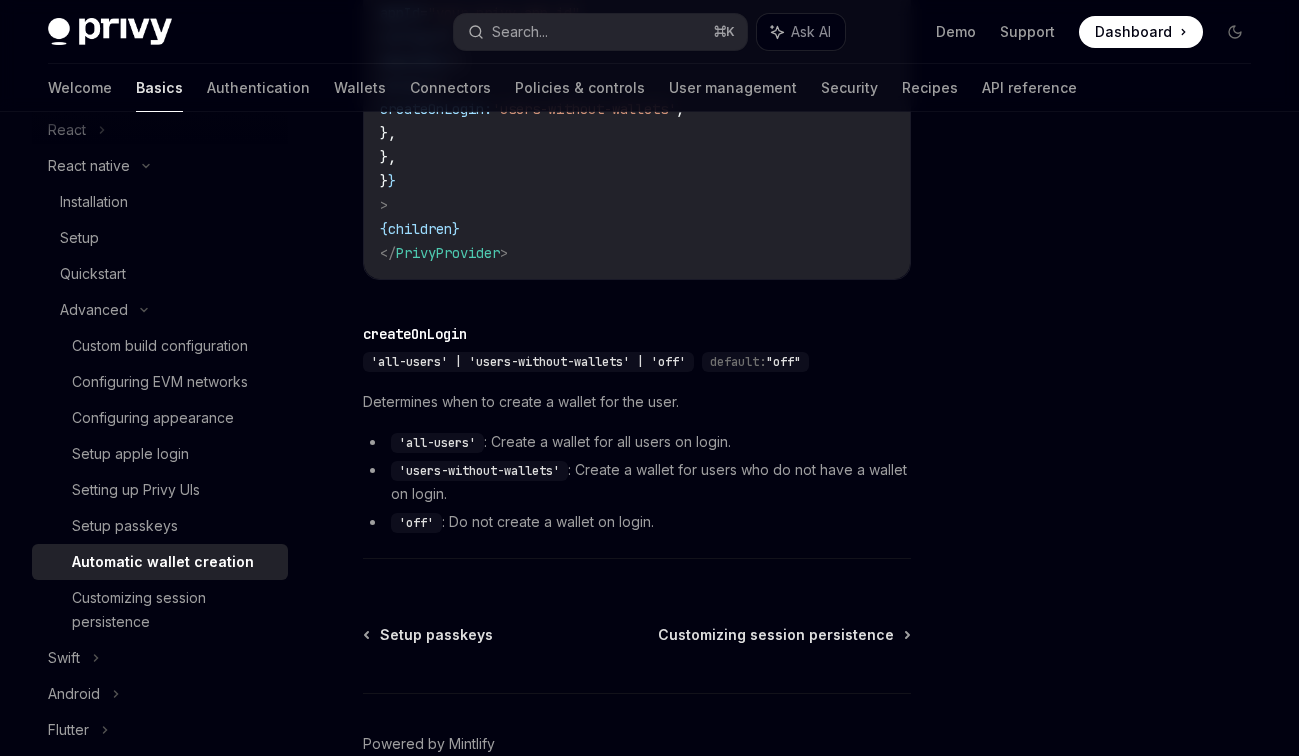 scroll, scrollTop: 688, scrollLeft: 0, axis: vertical 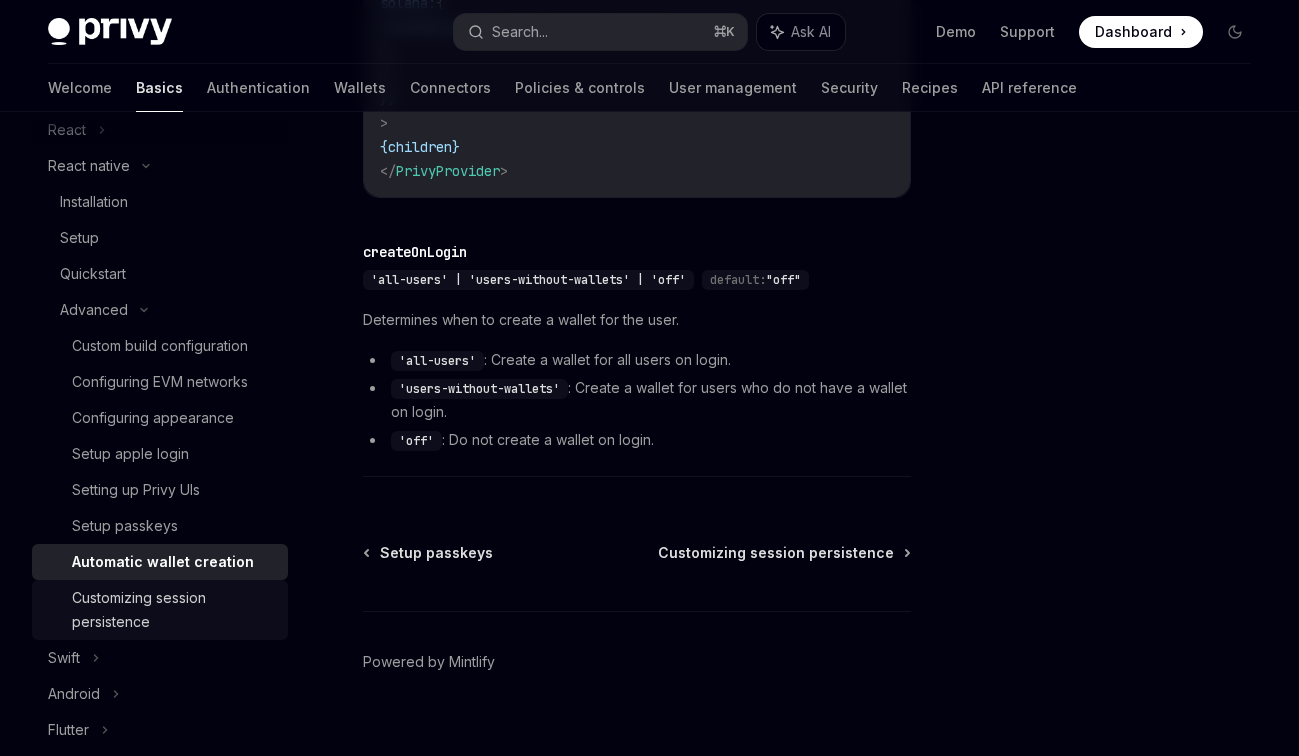 click on "Customizing session persistence" at bounding box center [174, 610] 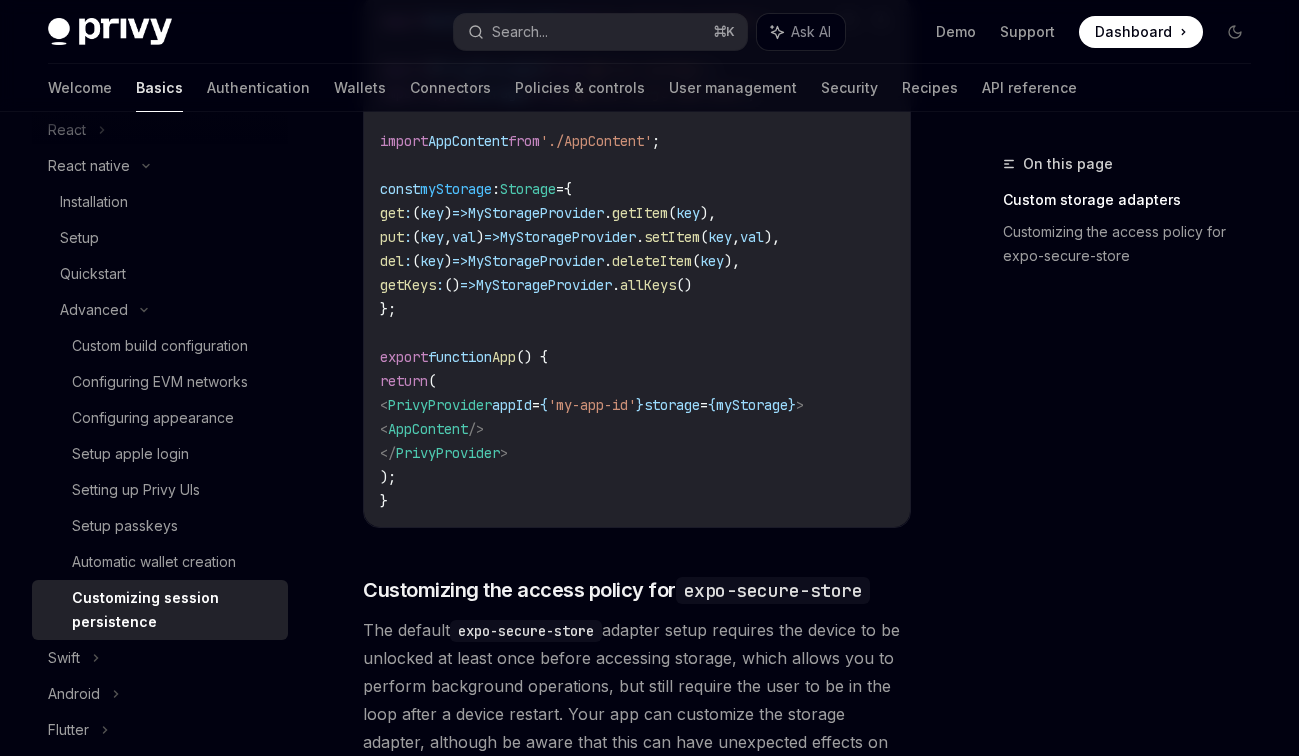 scroll, scrollTop: 749, scrollLeft: 0, axis: vertical 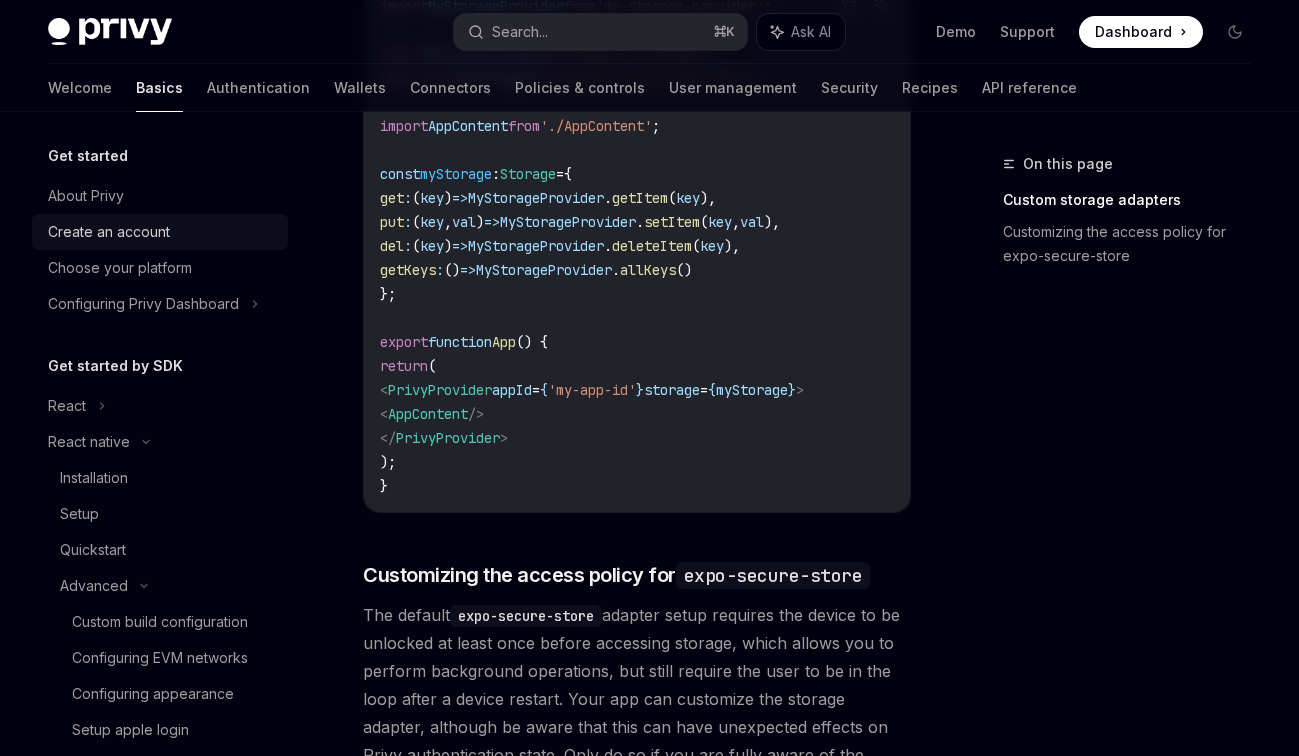 click on "Create an account" at bounding box center [162, 232] 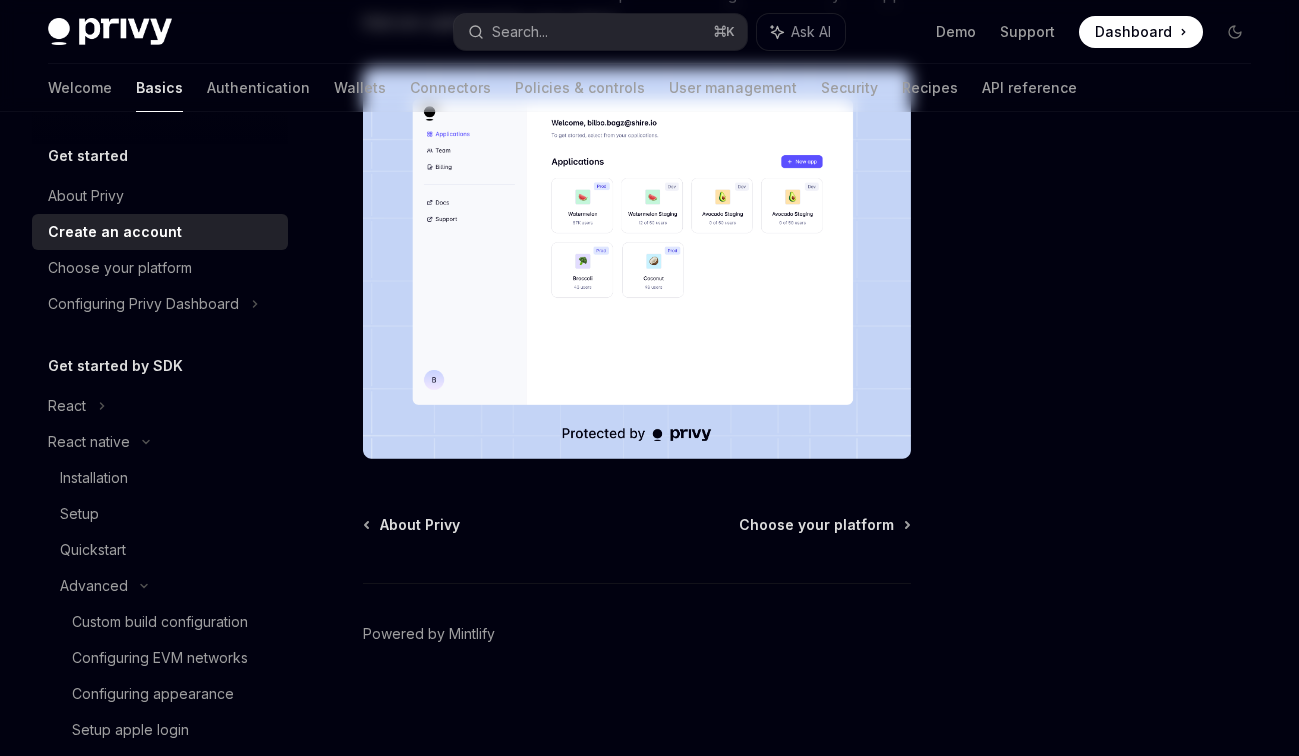 scroll, scrollTop: 41, scrollLeft: 0, axis: vertical 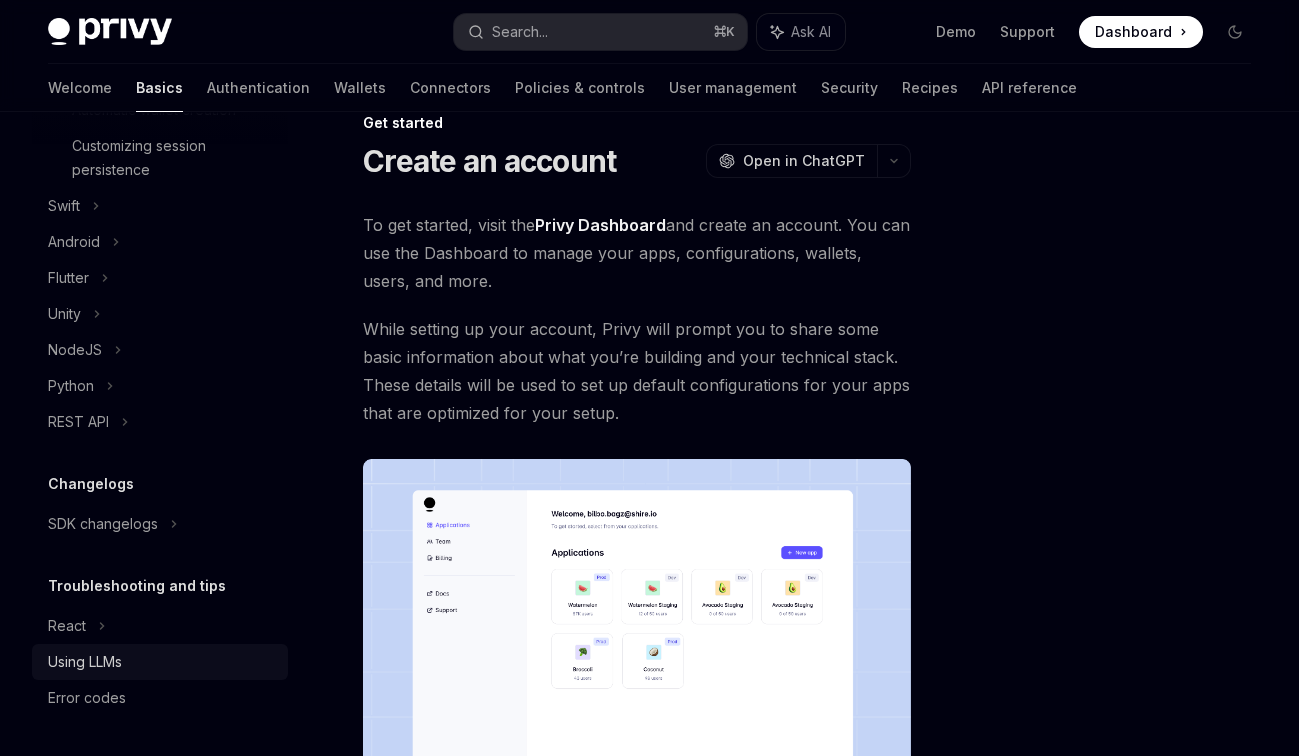 click on "Using LLMs" at bounding box center (85, 662) 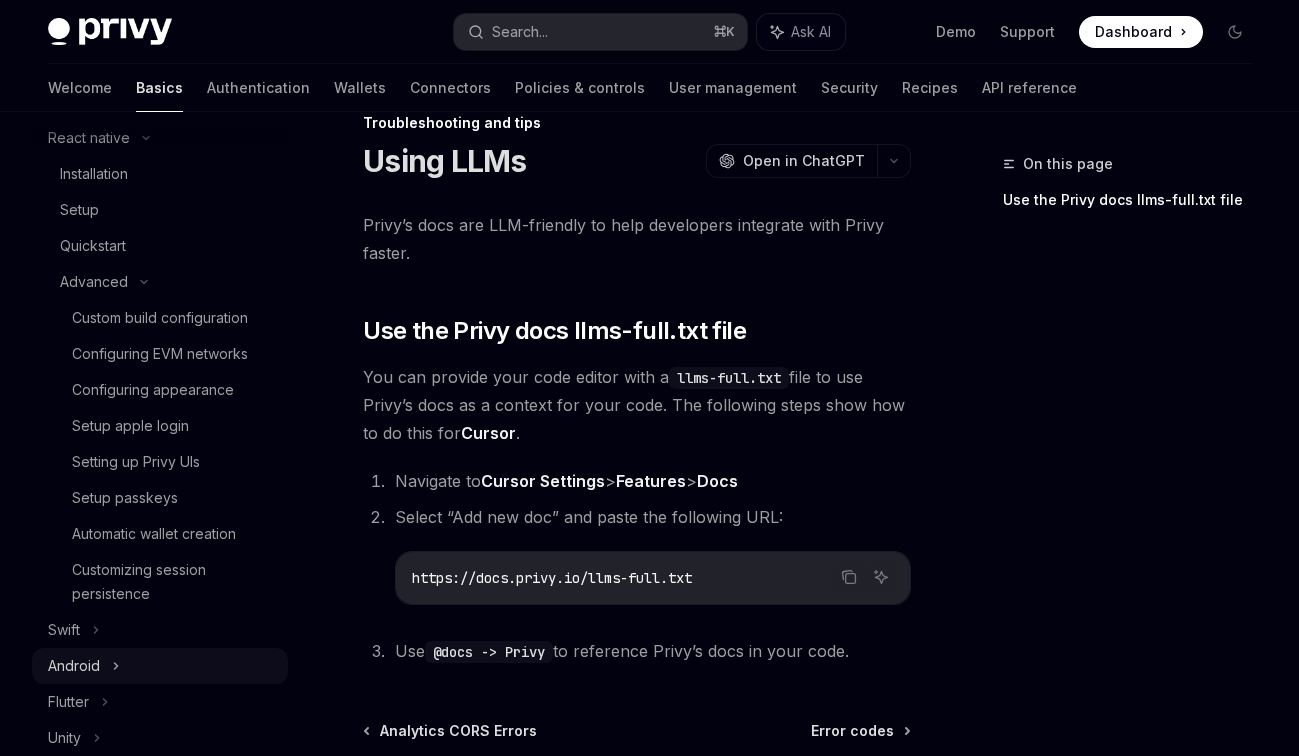 scroll, scrollTop: 309, scrollLeft: 0, axis: vertical 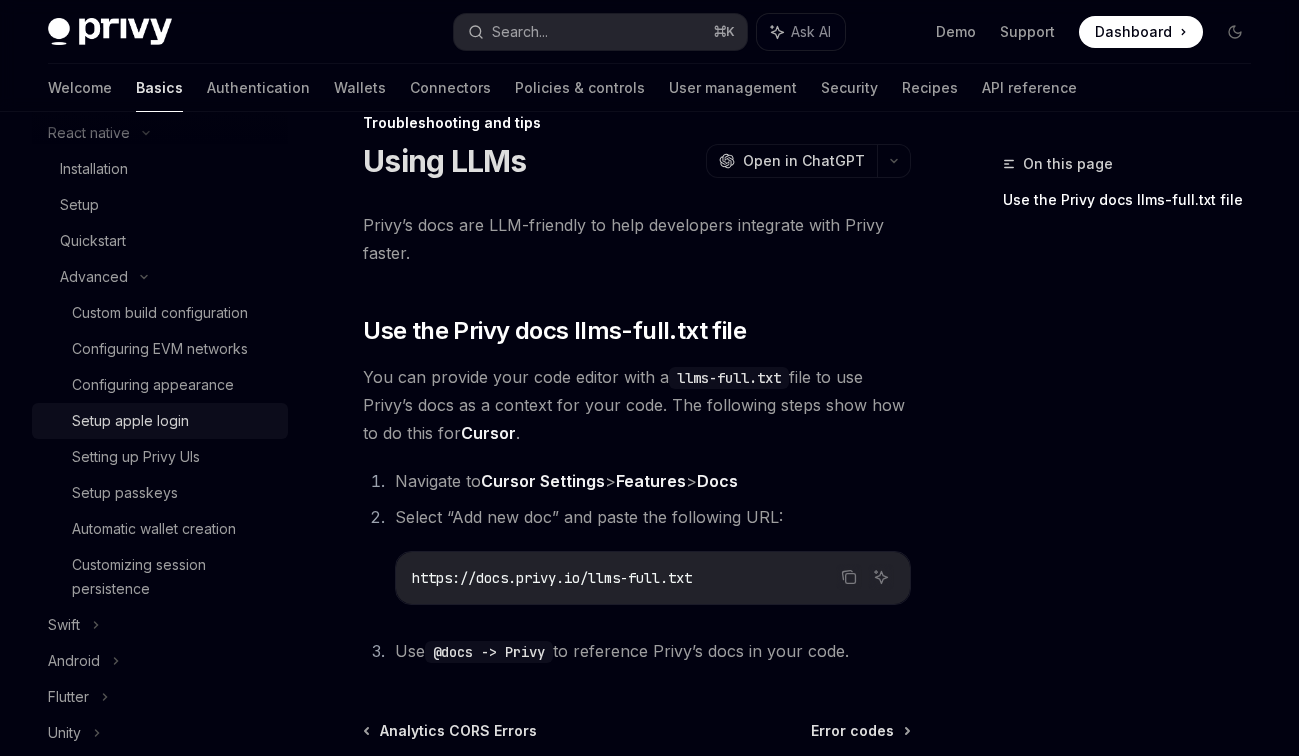 click on "Setup apple login" at bounding box center [130, 421] 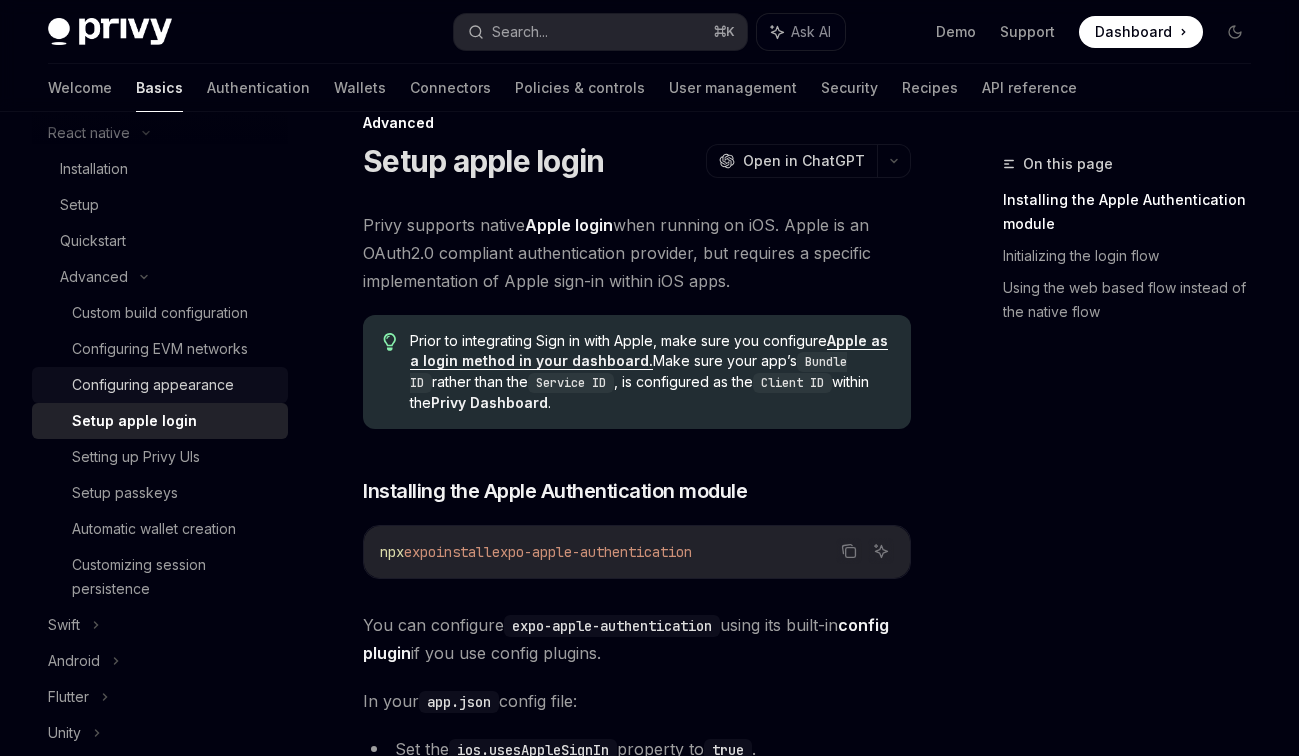 click on "Configuring appearance" at bounding box center (153, 385) 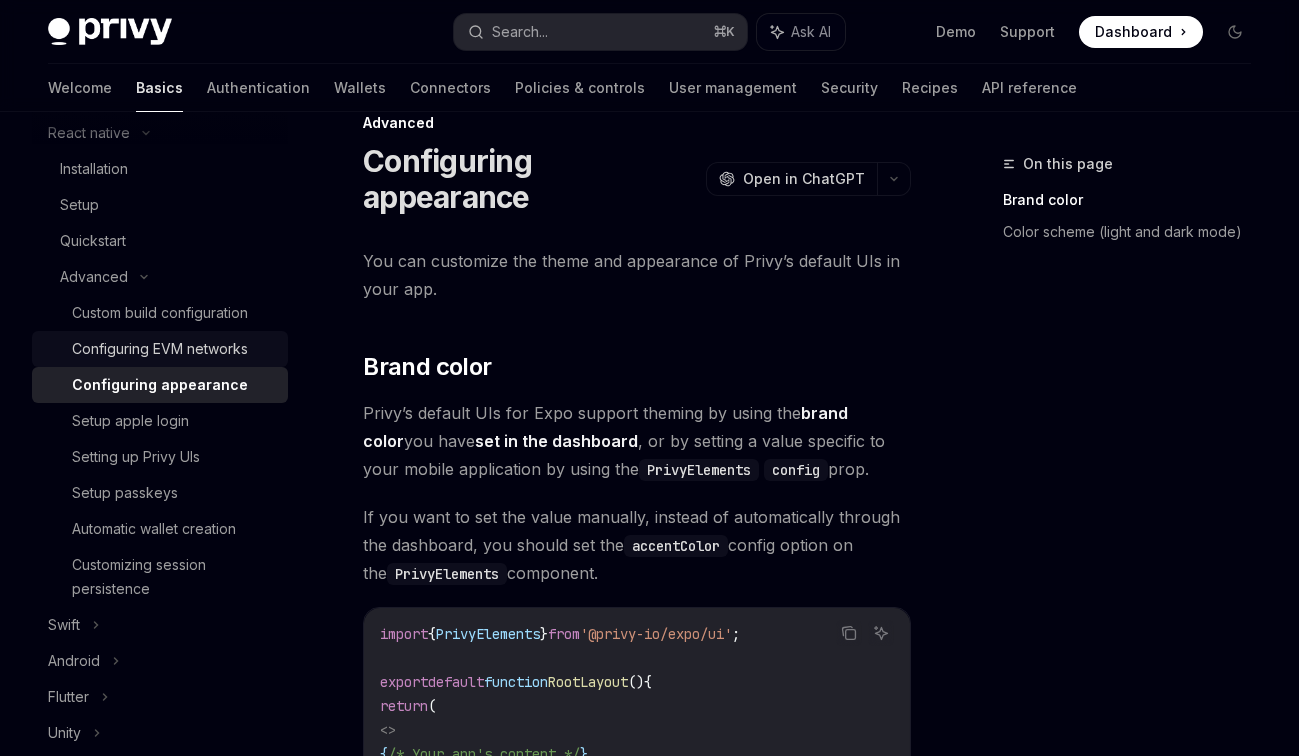 click on "Configuring EVM networks" at bounding box center (160, 349) 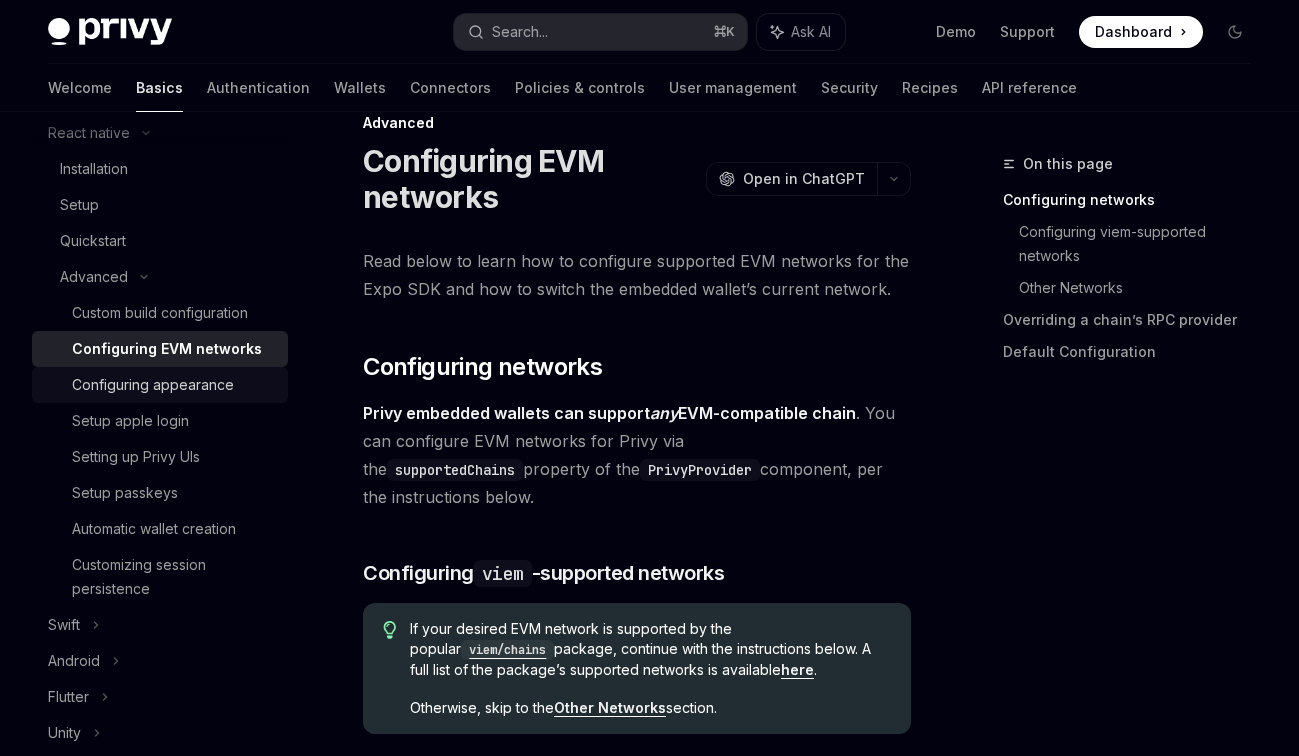 click on "Configuring appearance" at bounding box center [153, 385] 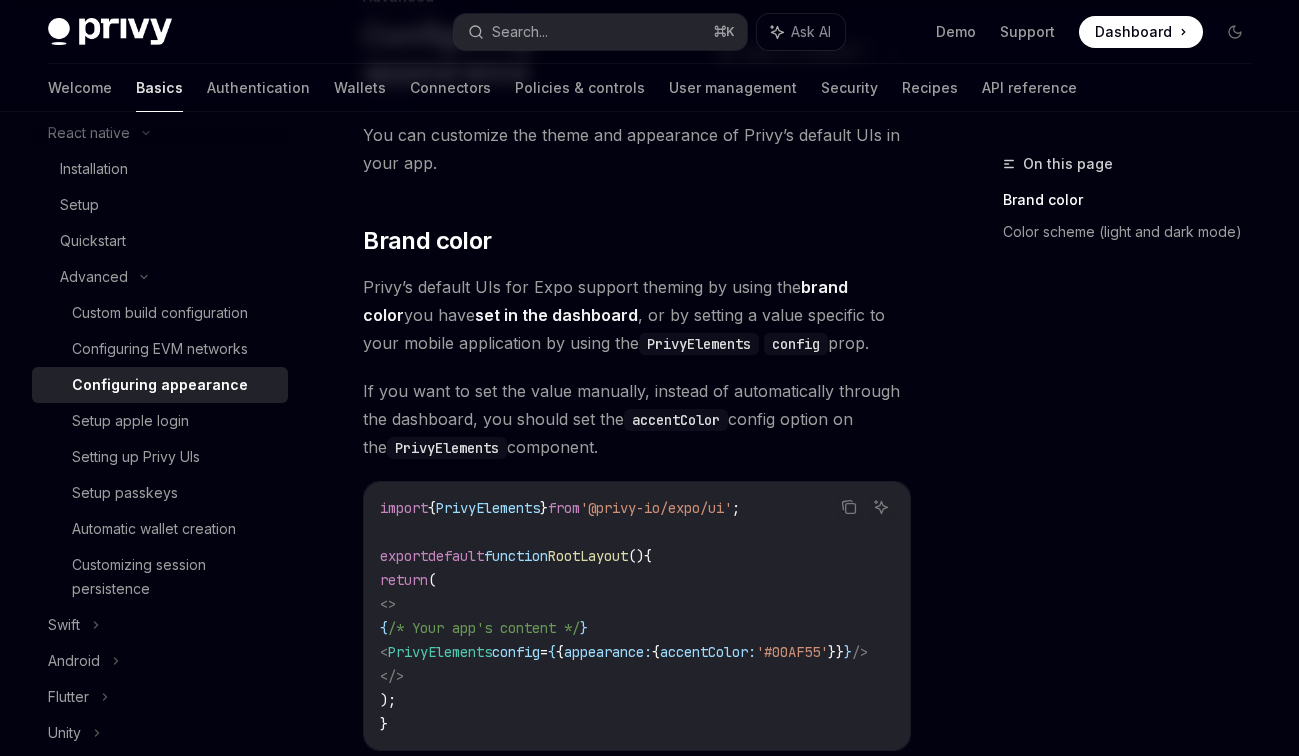 scroll, scrollTop: 252, scrollLeft: 0, axis: vertical 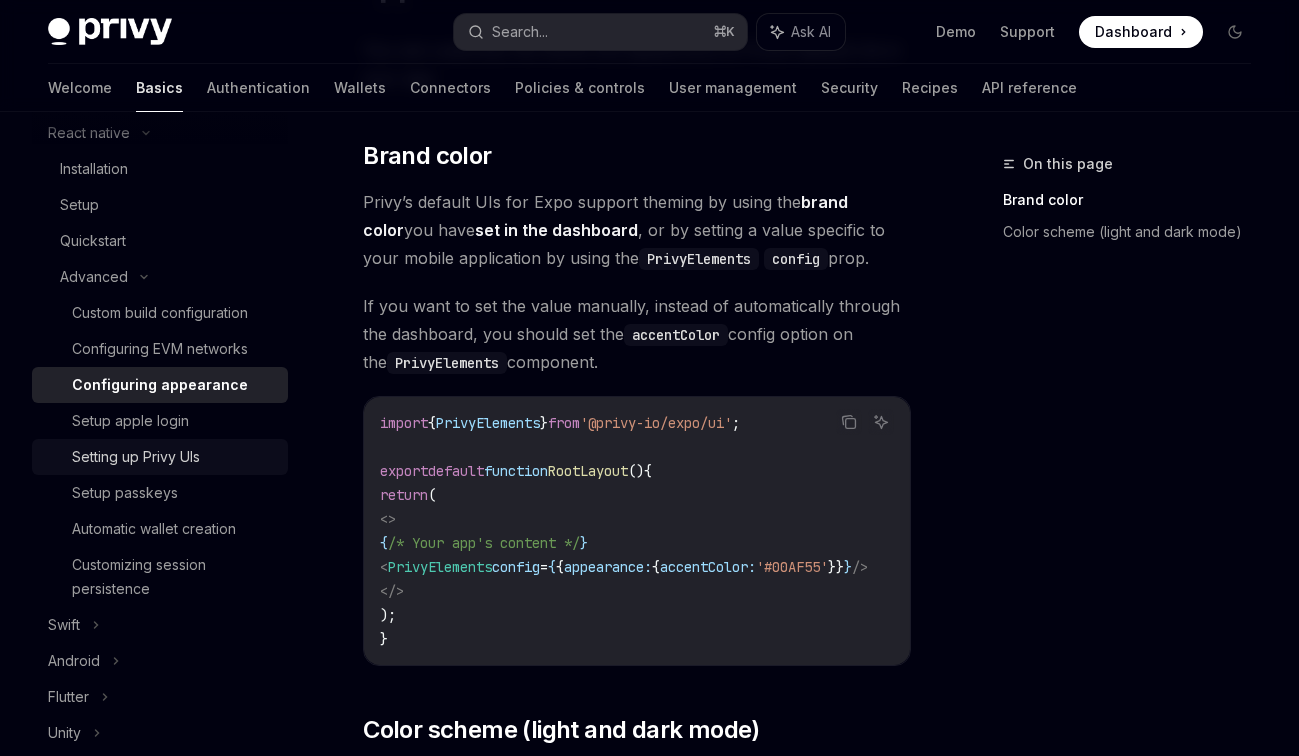 click on "Setting up Privy UIs" at bounding box center (174, 457) 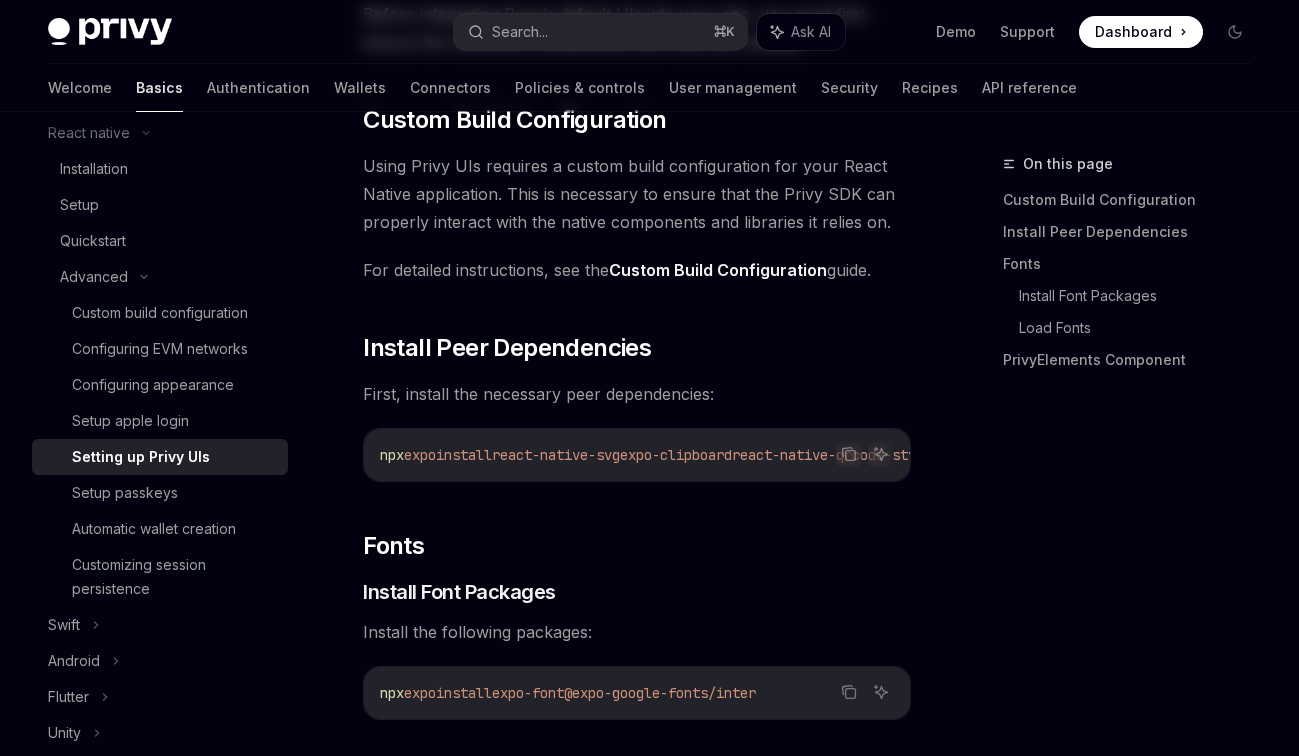 scroll, scrollTop: 0, scrollLeft: 0, axis: both 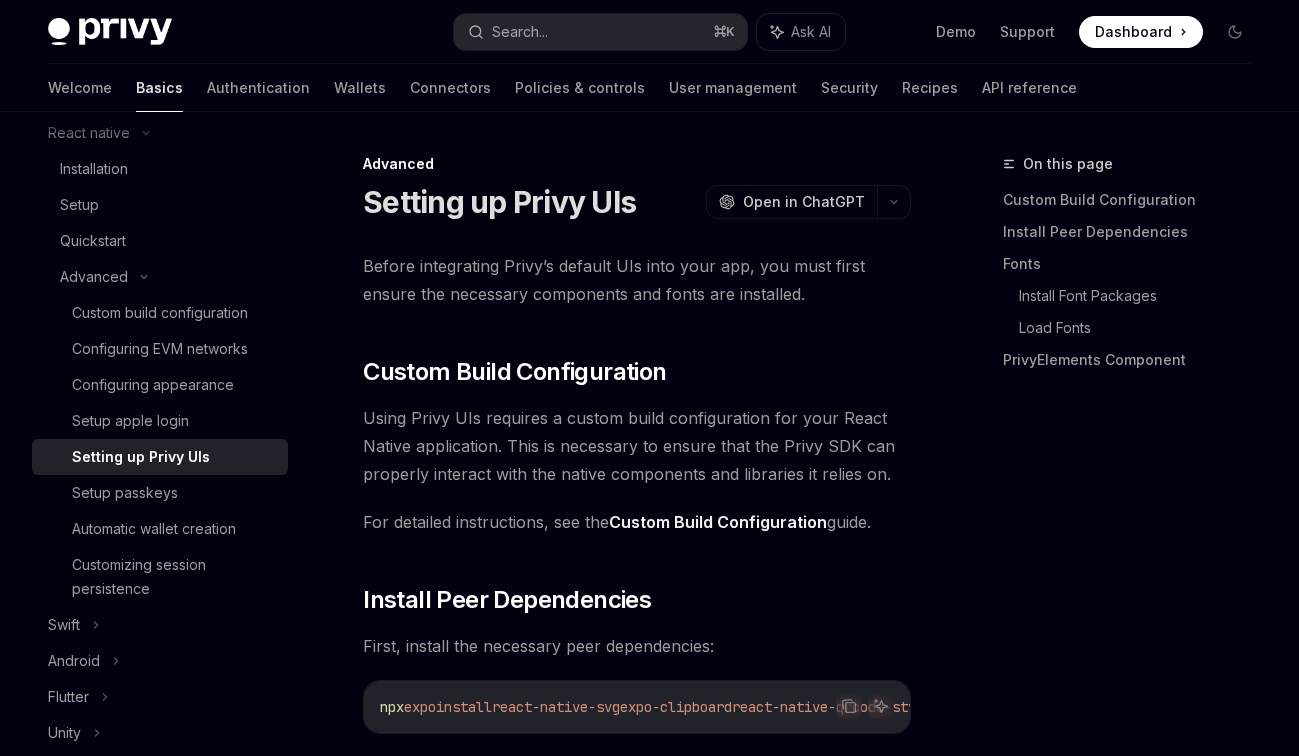 type on "*" 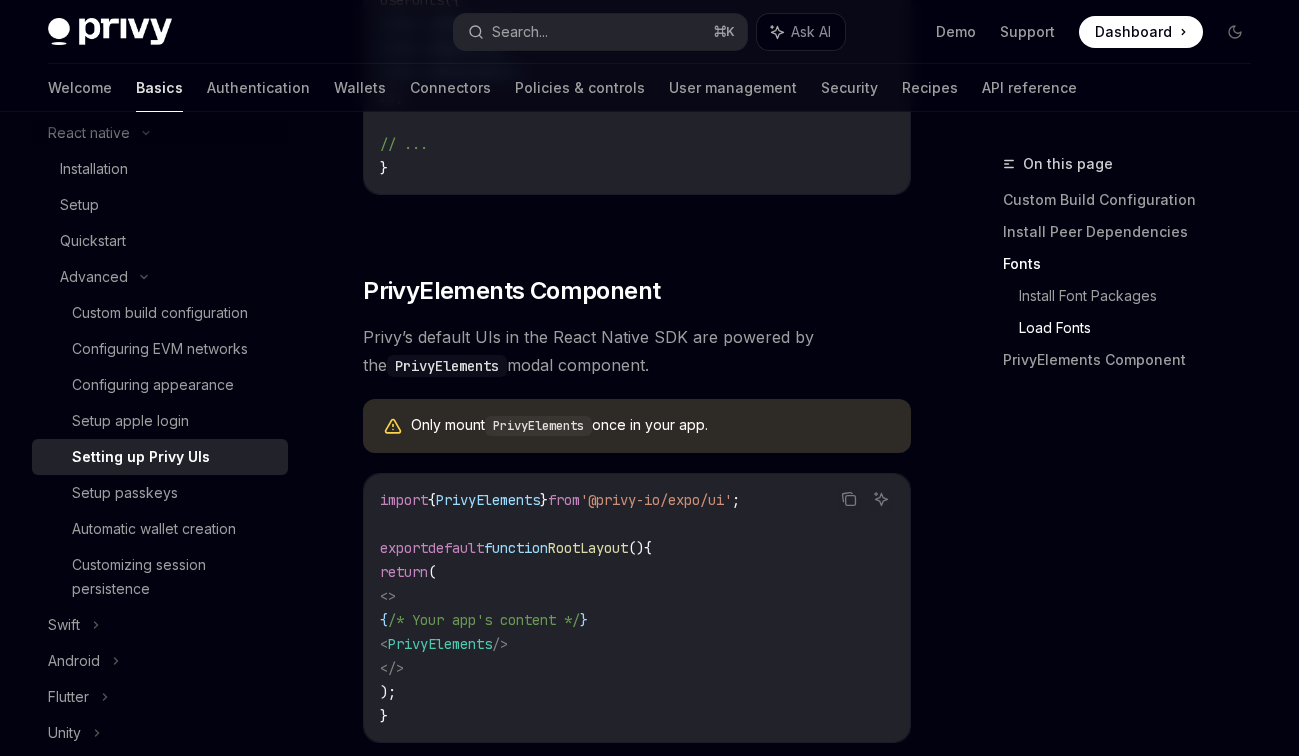 scroll, scrollTop: 1446, scrollLeft: 0, axis: vertical 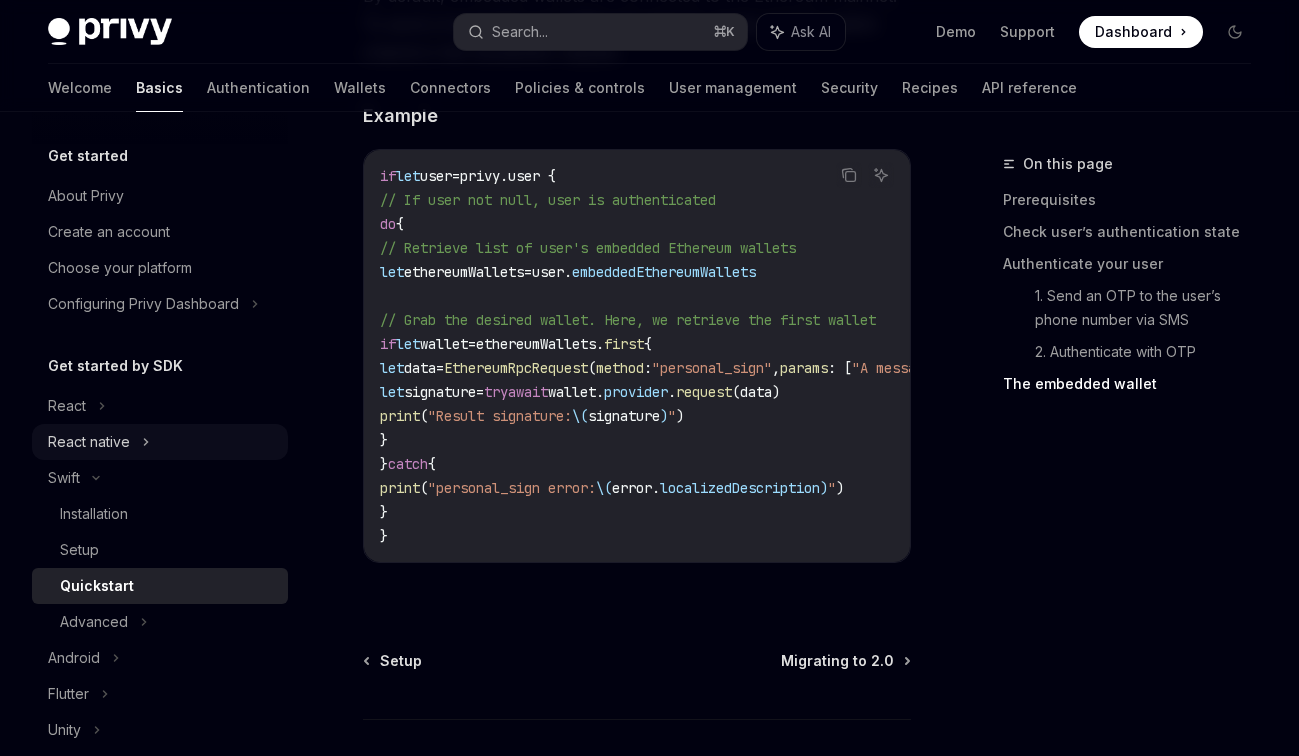 click on "React native" at bounding box center [89, 442] 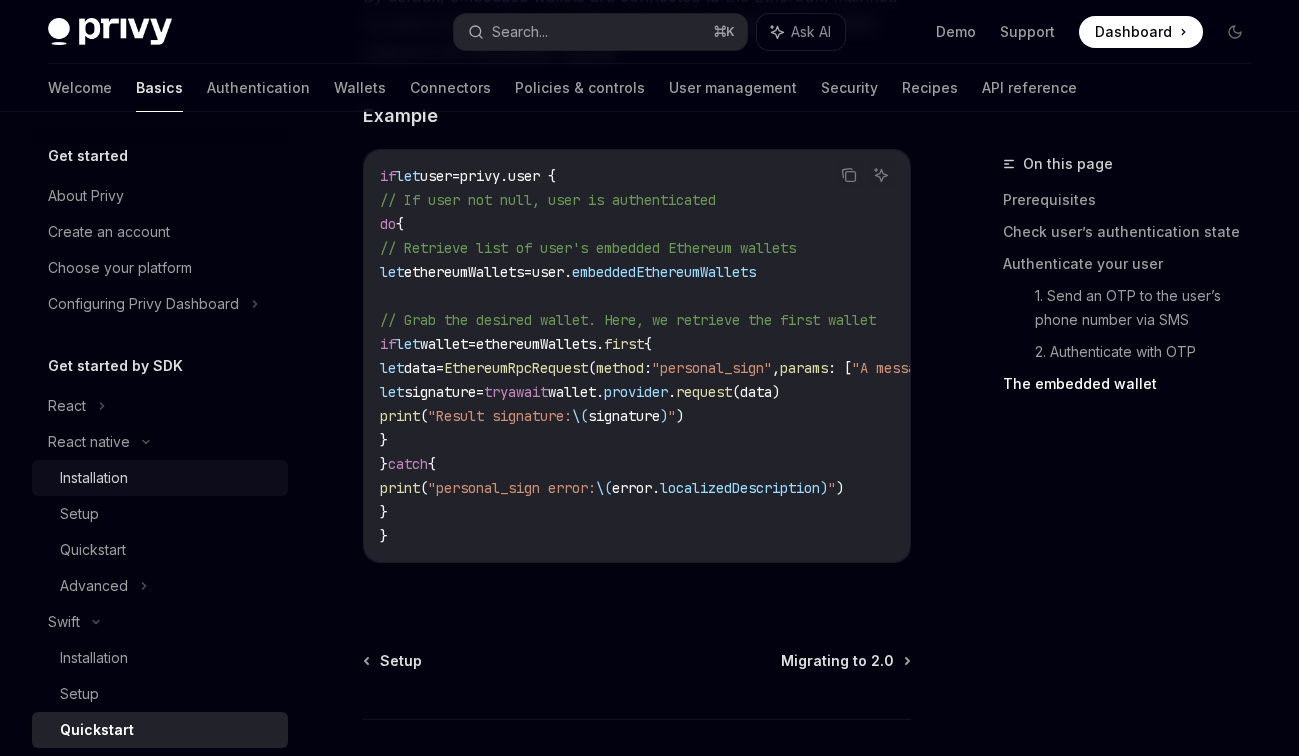 click on "Installation" at bounding box center (94, 478) 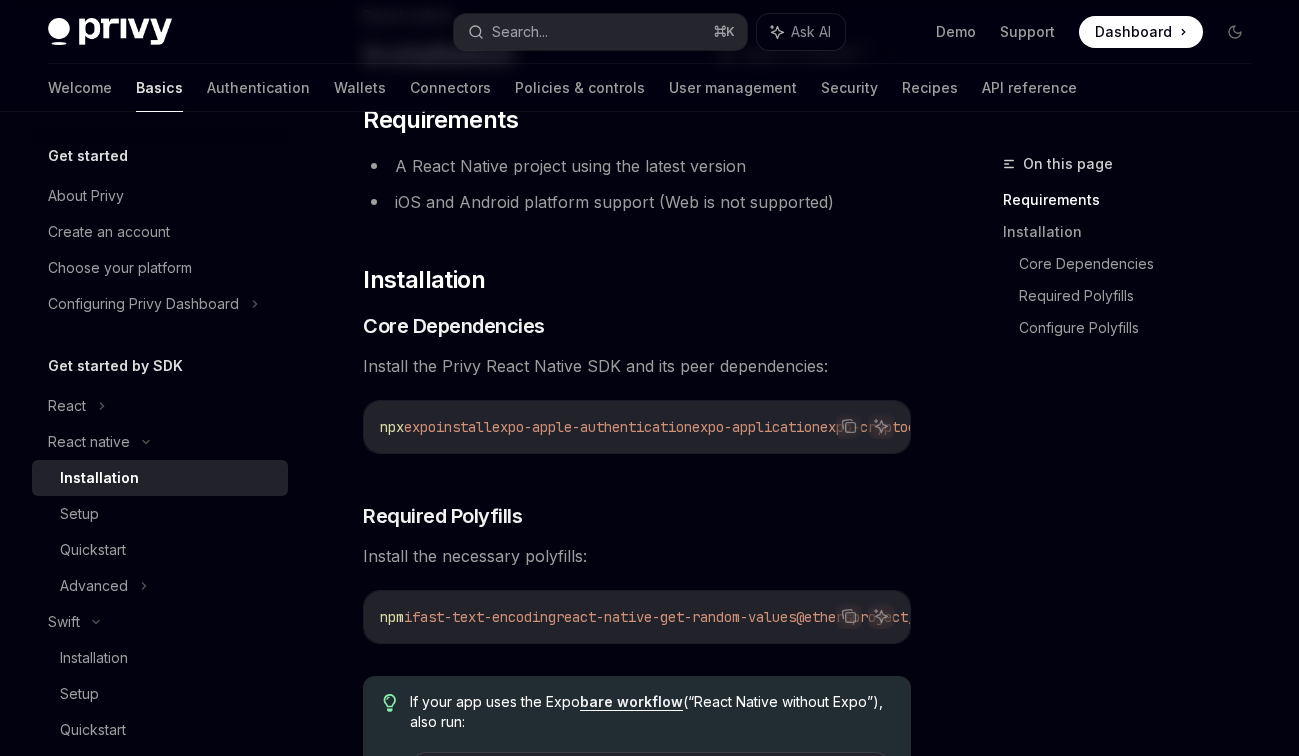 scroll, scrollTop: 619, scrollLeft: 0, axis: vertical 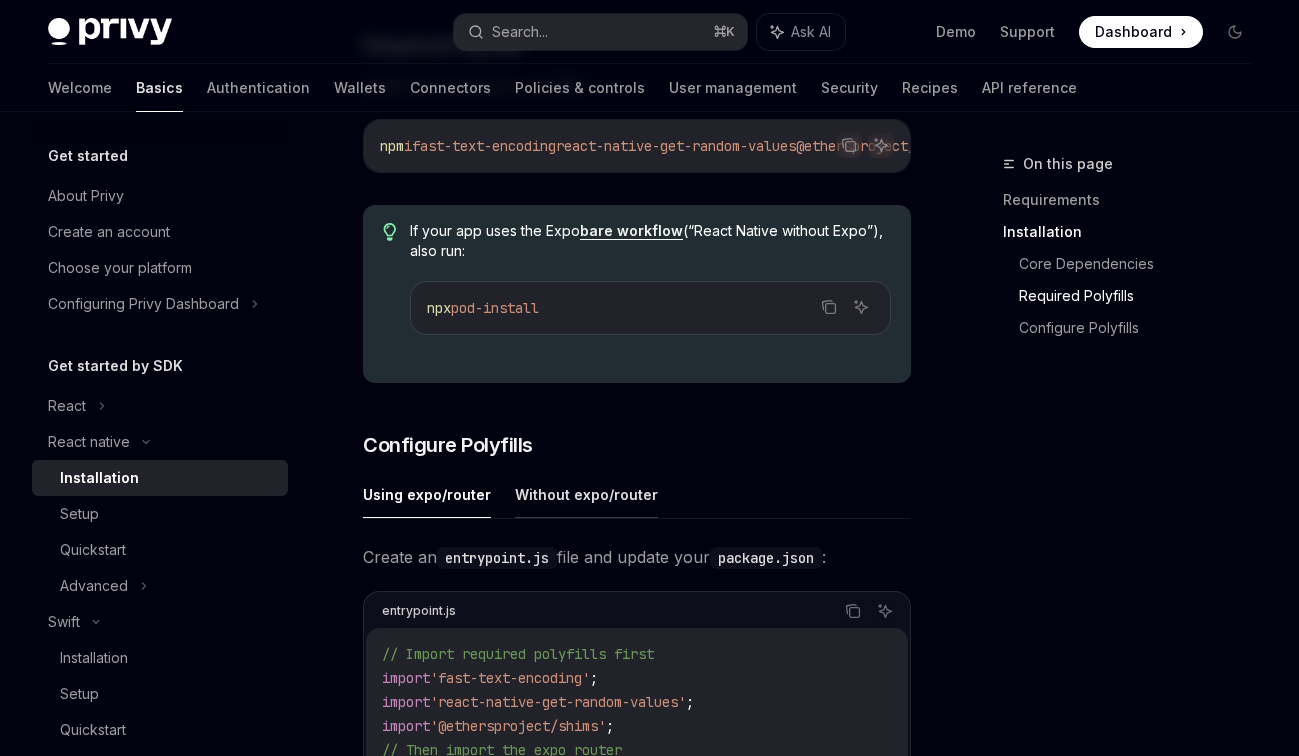click on "Without expo/router" at bounding box center [586, 494] 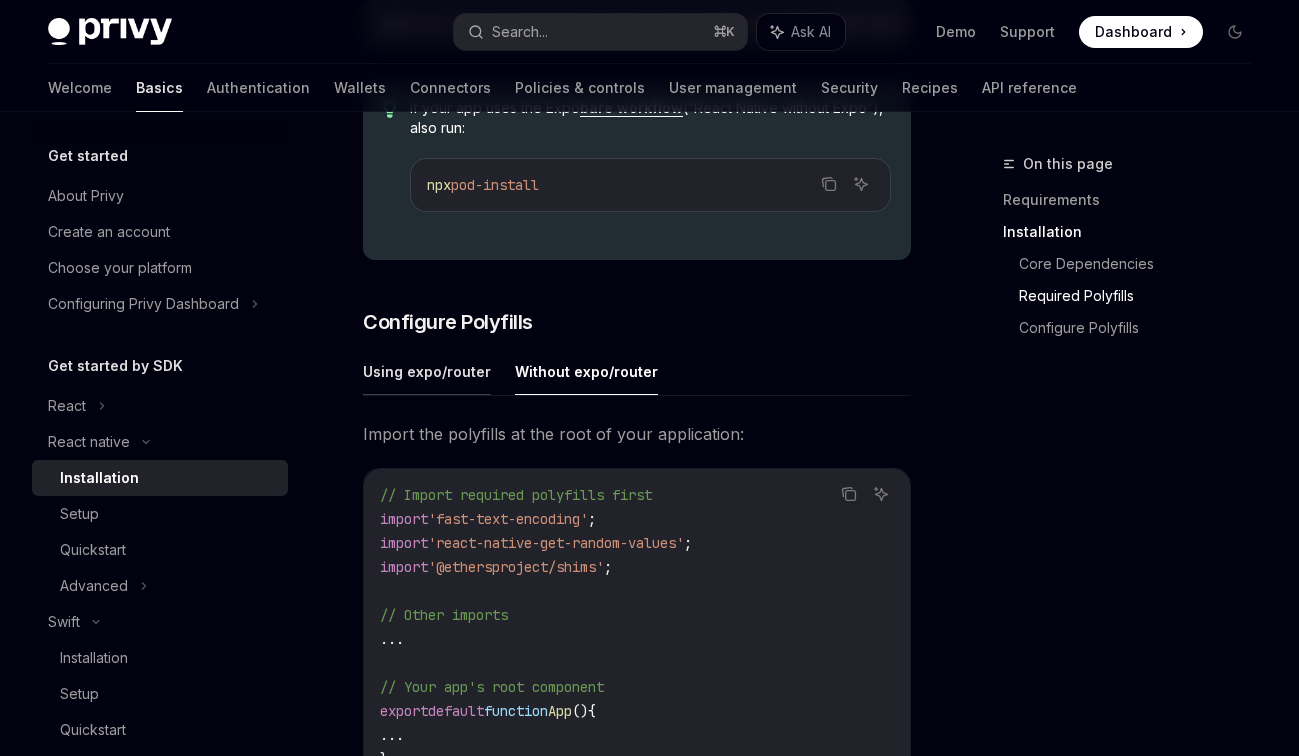 scroll, scrollTop: 986, scrollLeft: 0, axis: vertical 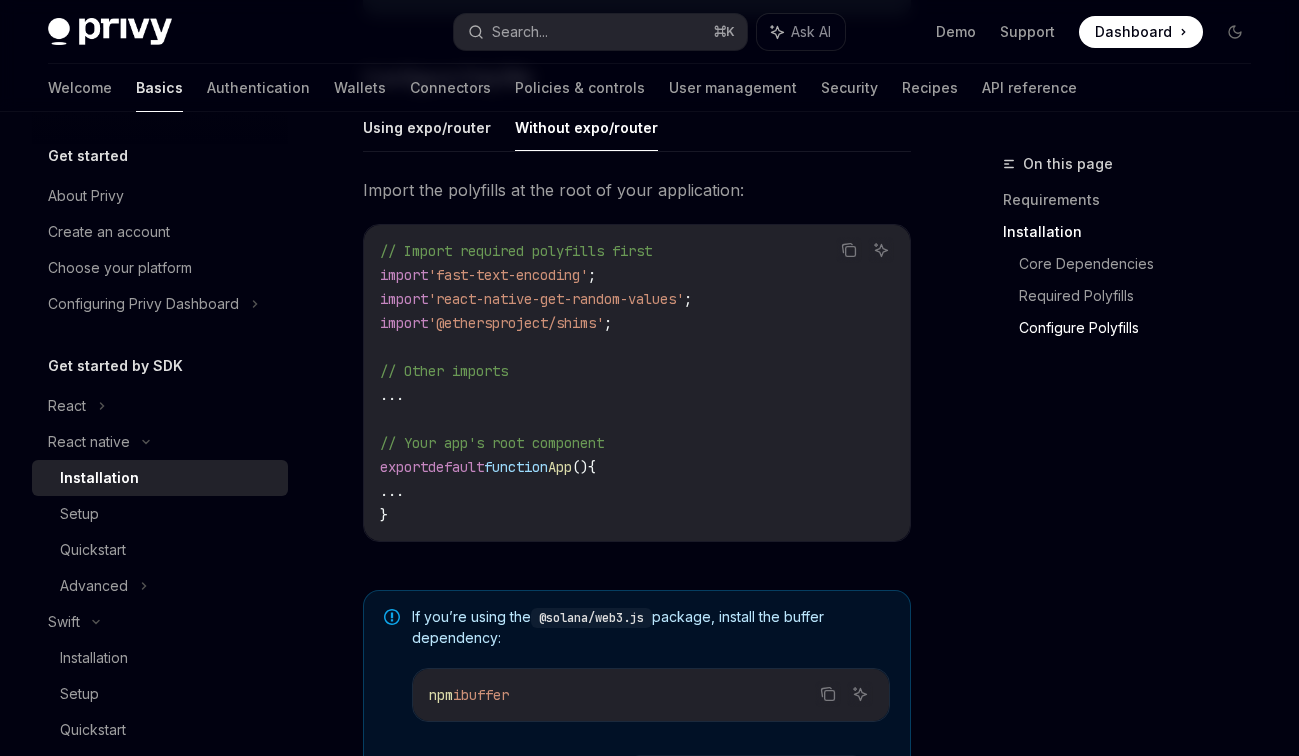 click on "Import the polyfills at the root of your application:" at bounding box center [637, 190] 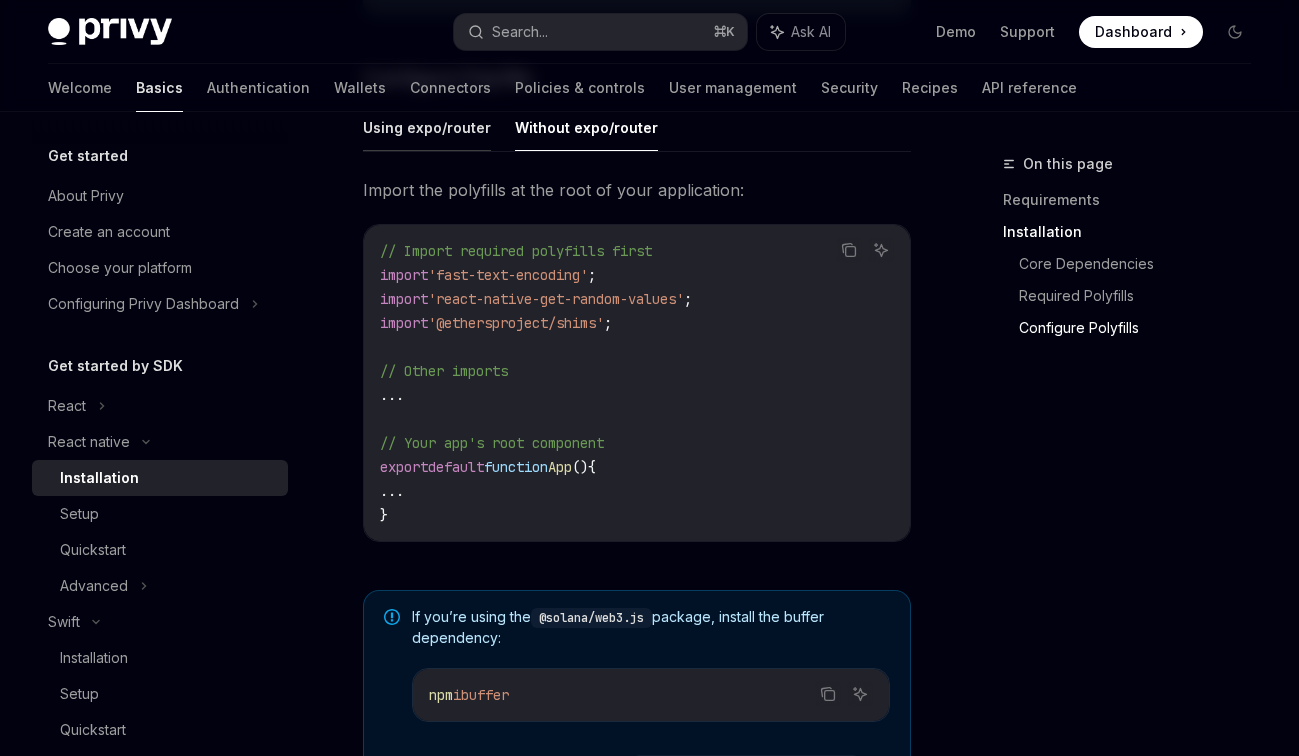 click on "Using expo/router" at bounding box center [427, 127] 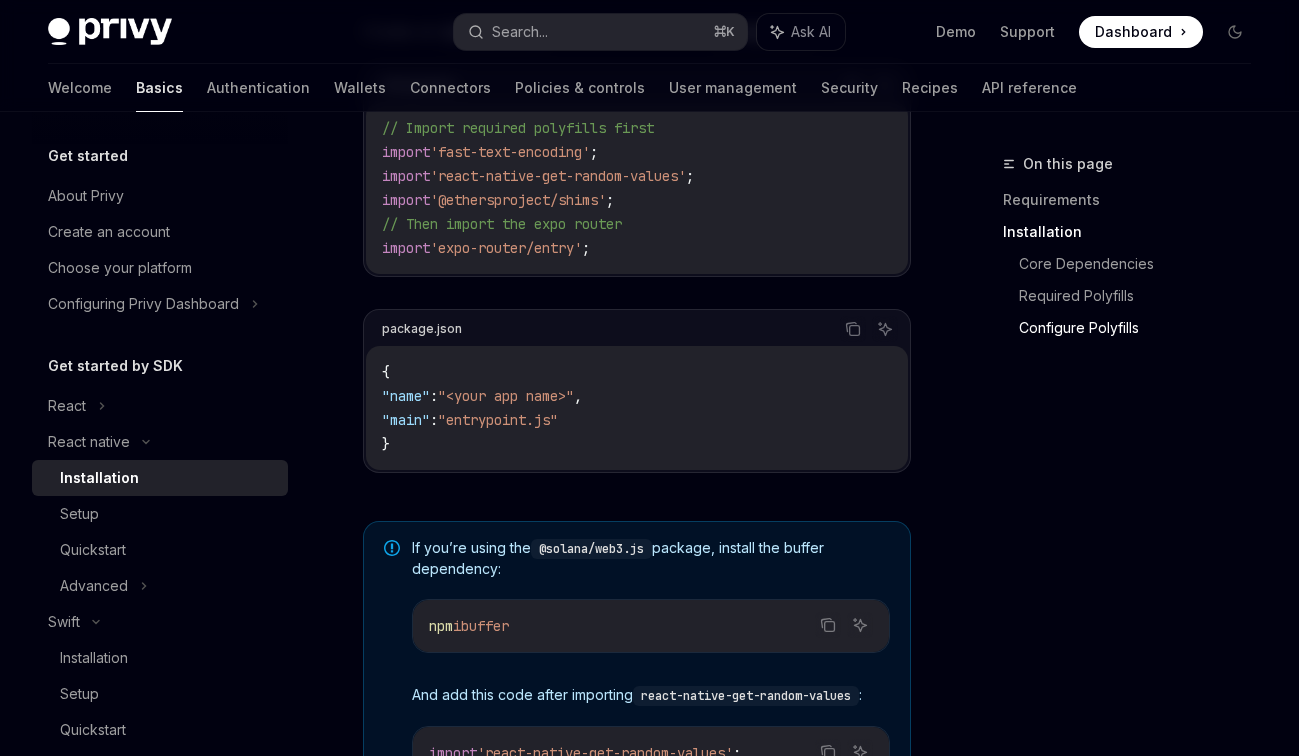scroll, scrollTop: 1479, scrollLeft: 0, axis: vertical 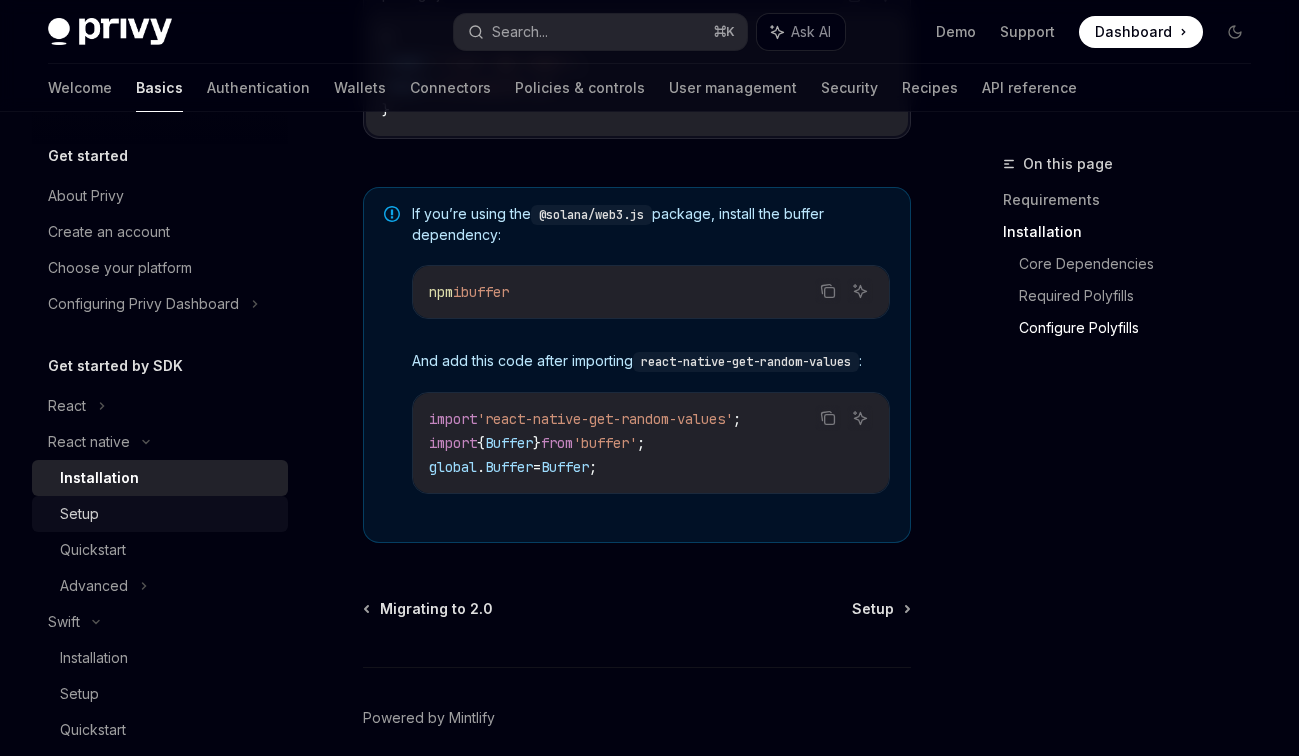 click on "Setup" at bounding box center (168, 514) 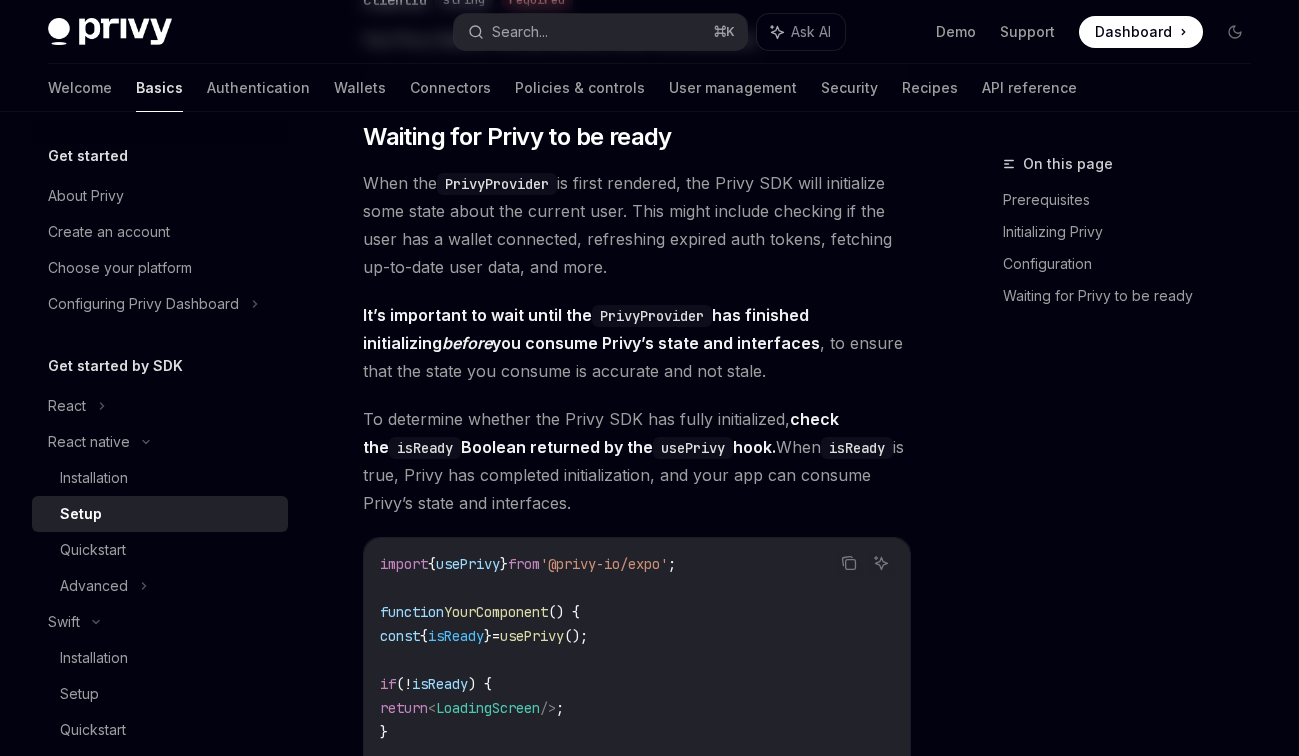 scroll, scrollTop: 0, scrollLeft: 0, axis: both 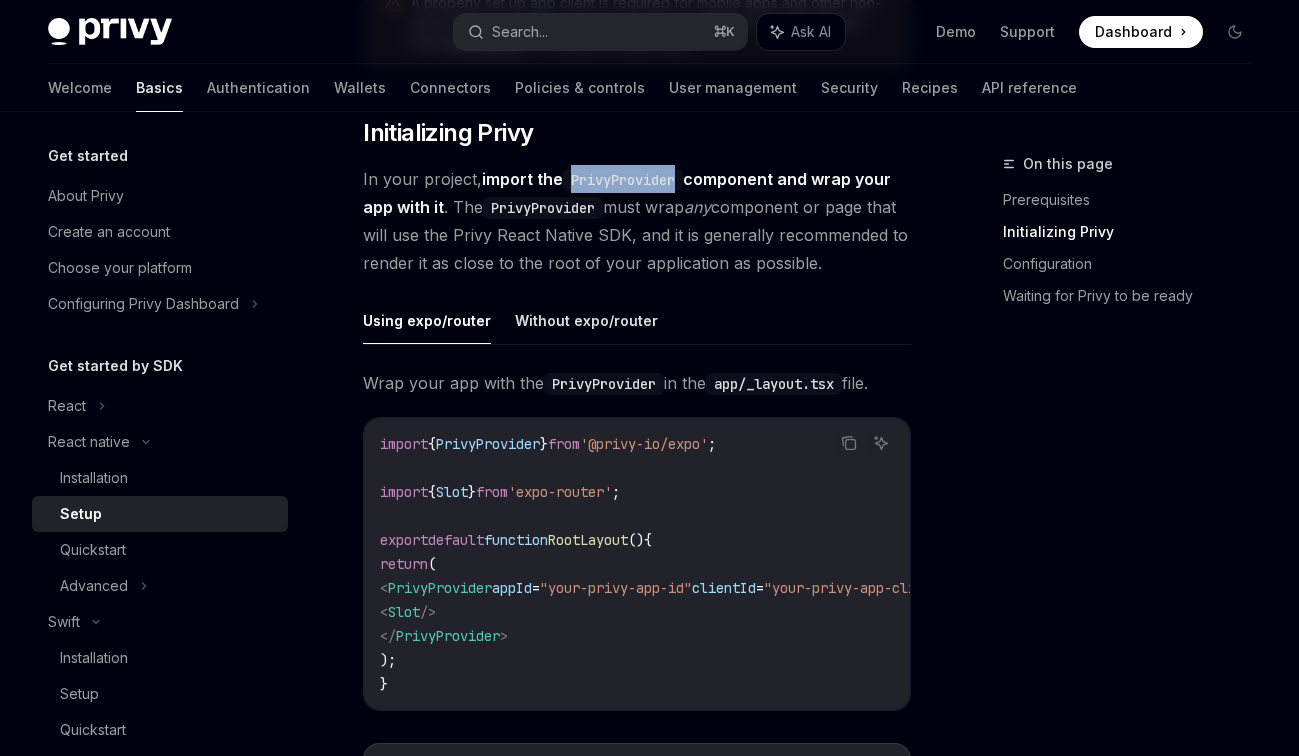 drag, startPoint x: 686, startPoint y: 186, endPoint x: 577, endPoint y: 187, distance: 109.004585 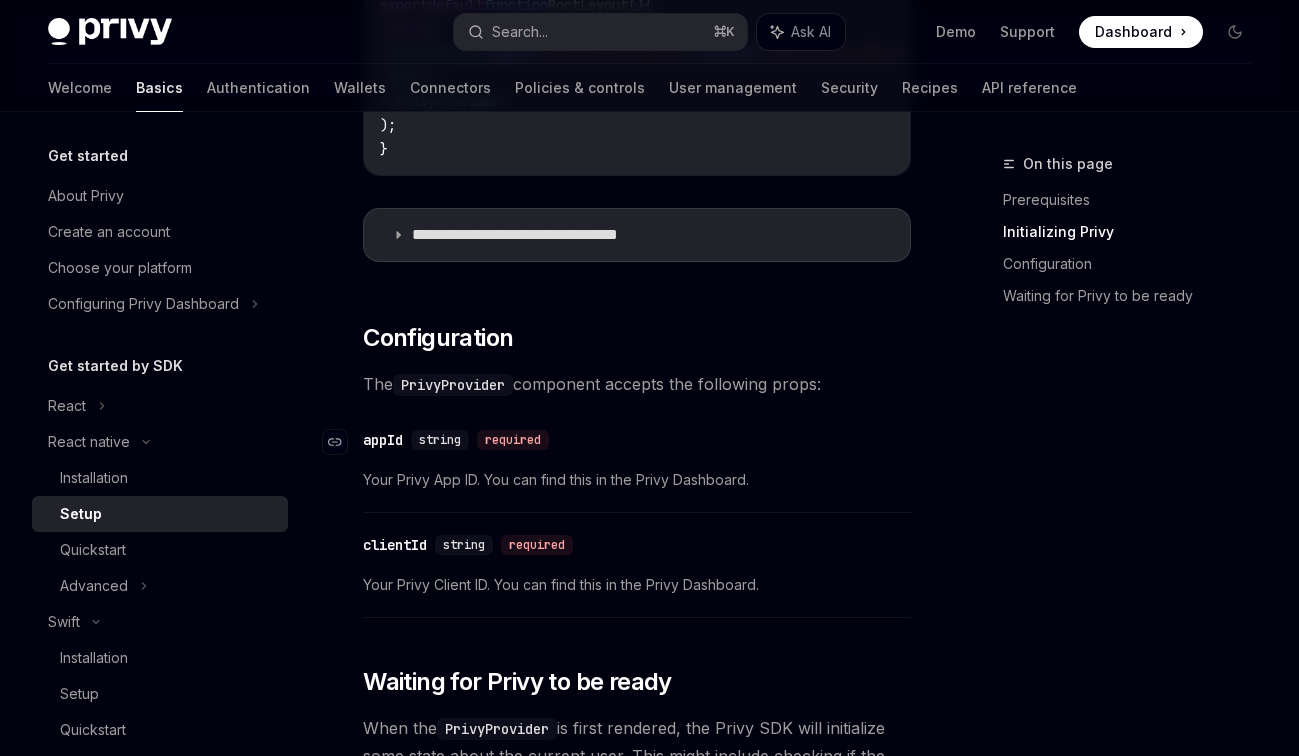 scroll, scrollTop: 543, scrollLeft: 0, axis: vertical 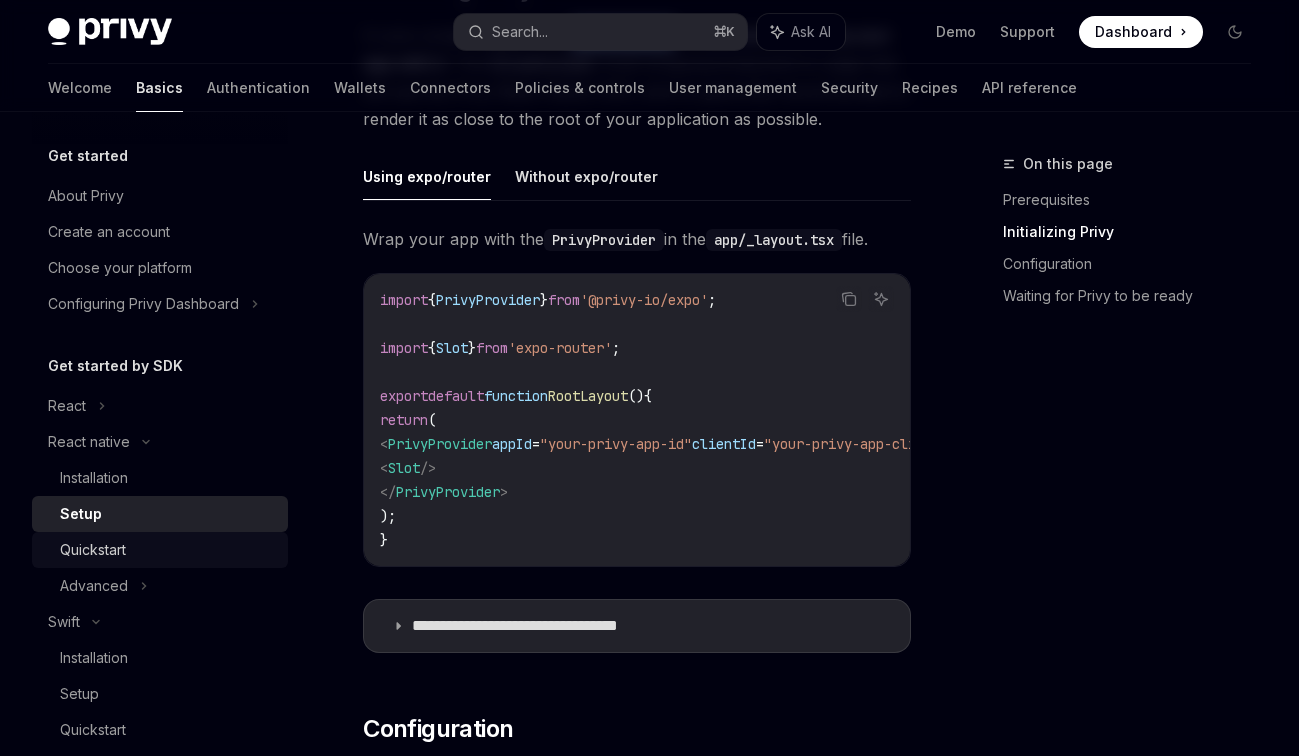 click on "Quickstart" at bounding box center (168, 550) 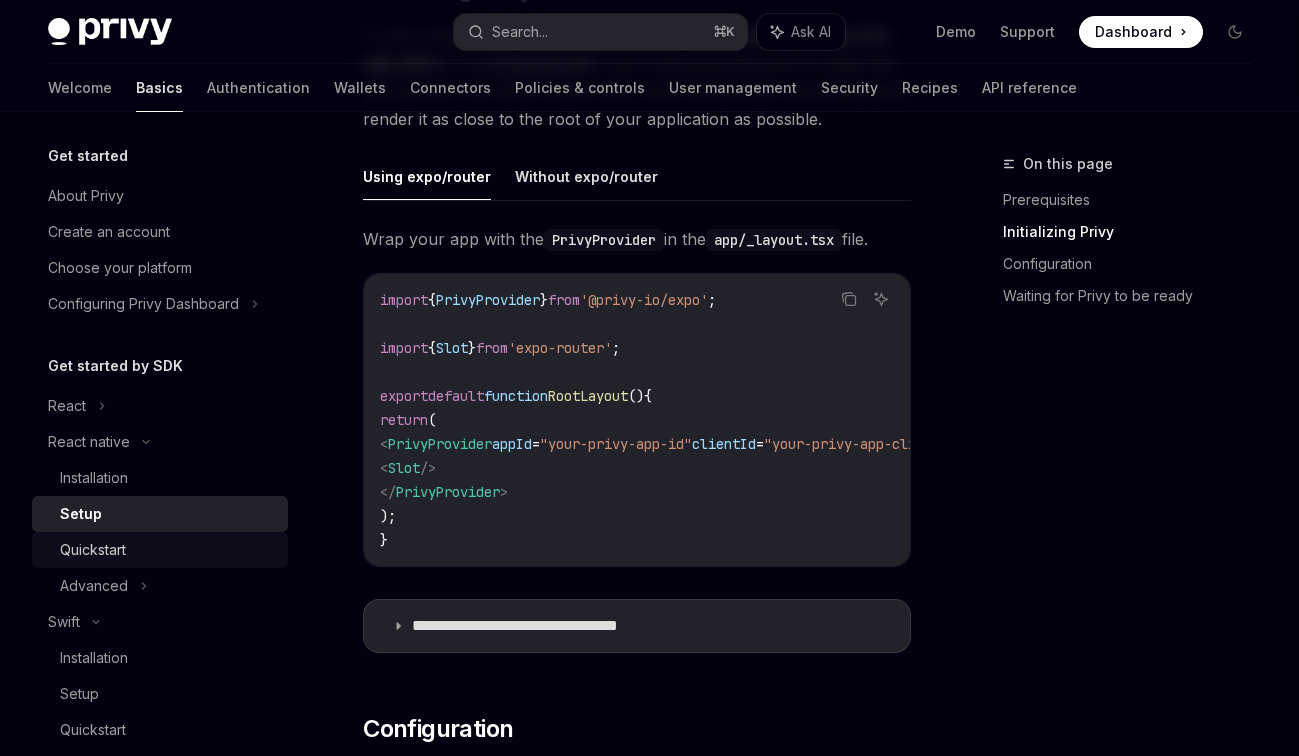 scroll, scrollTop: 0, scrollLeft: 0, axis: both 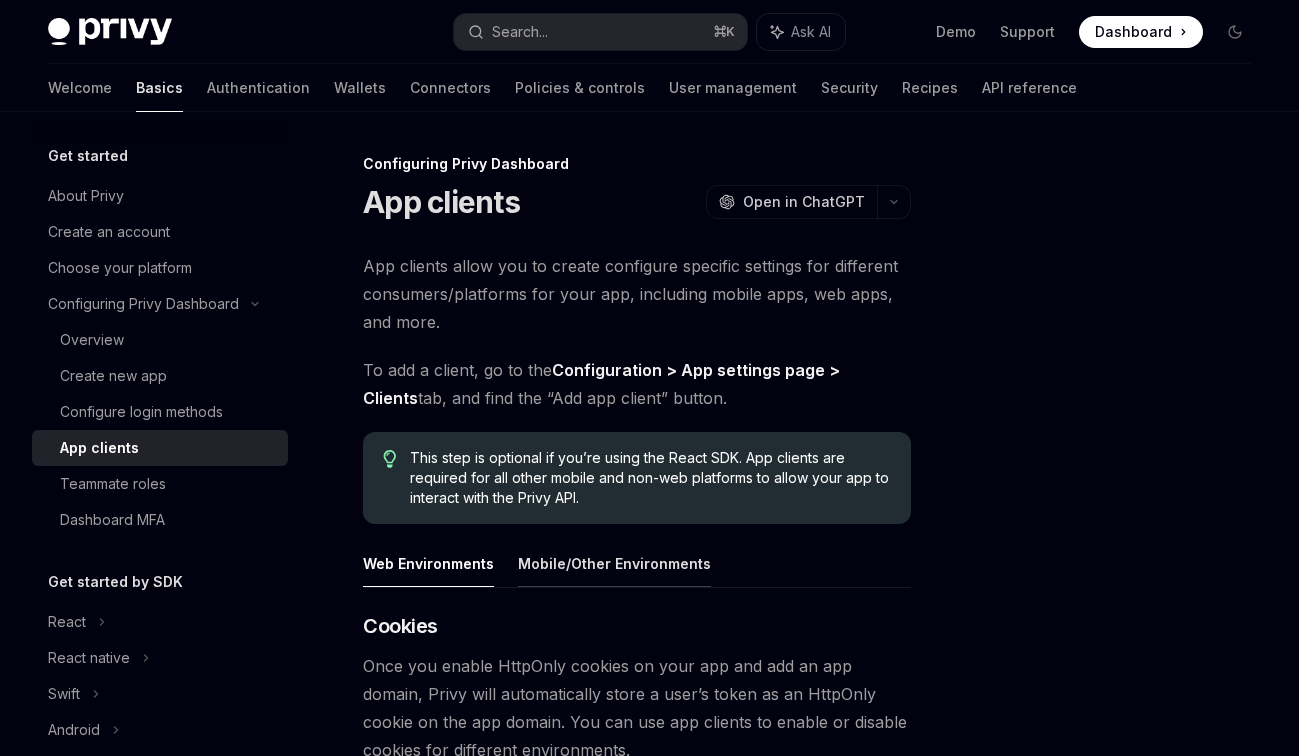 click on "Mobile/Other Environments" at bounding box center [614, 563] 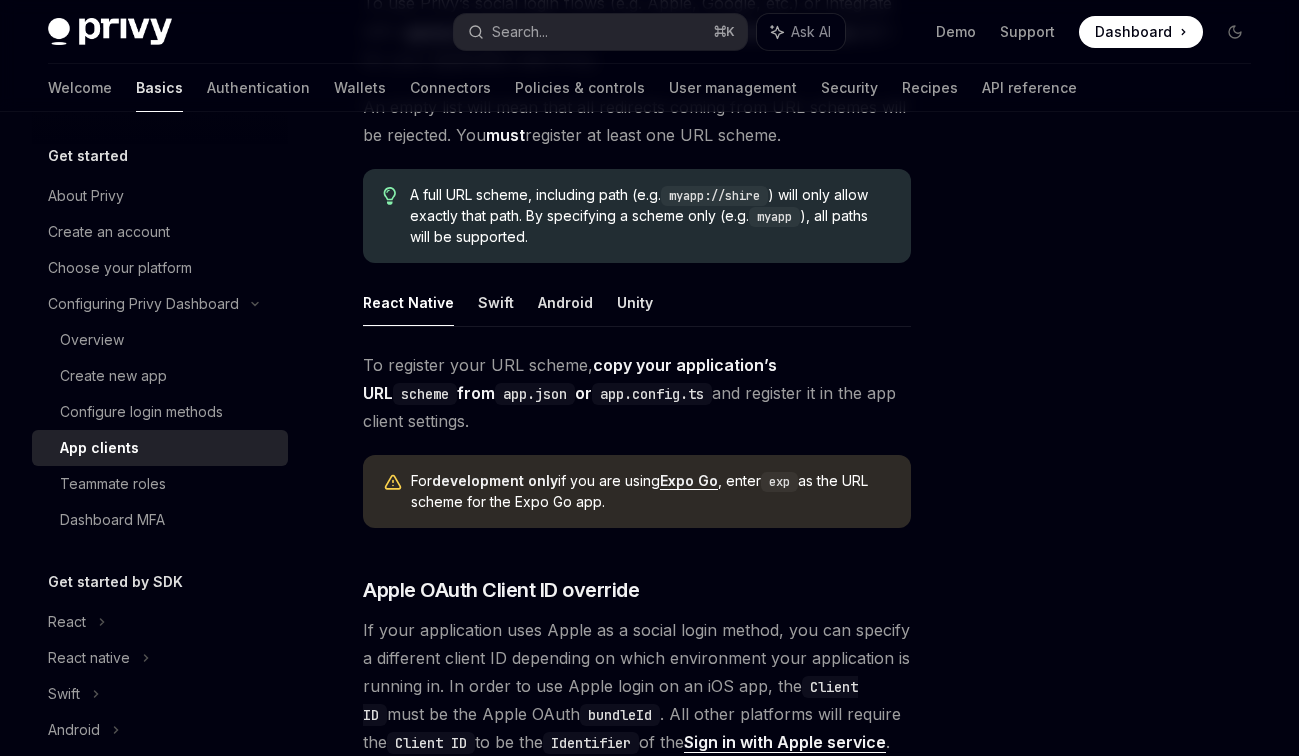scroll, scrollTop: 1380, scrollLeft: 0, axis: vertical 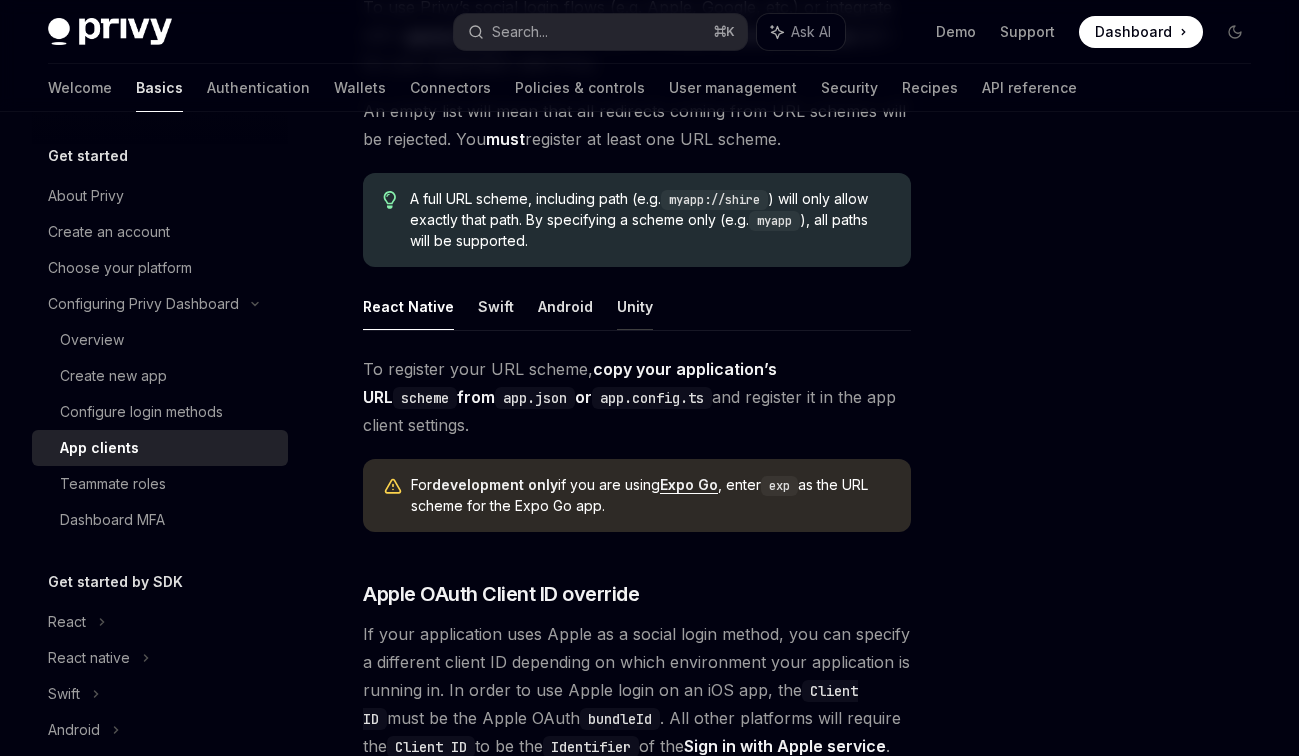 click on "Unity" at bounding box center [635, 306] 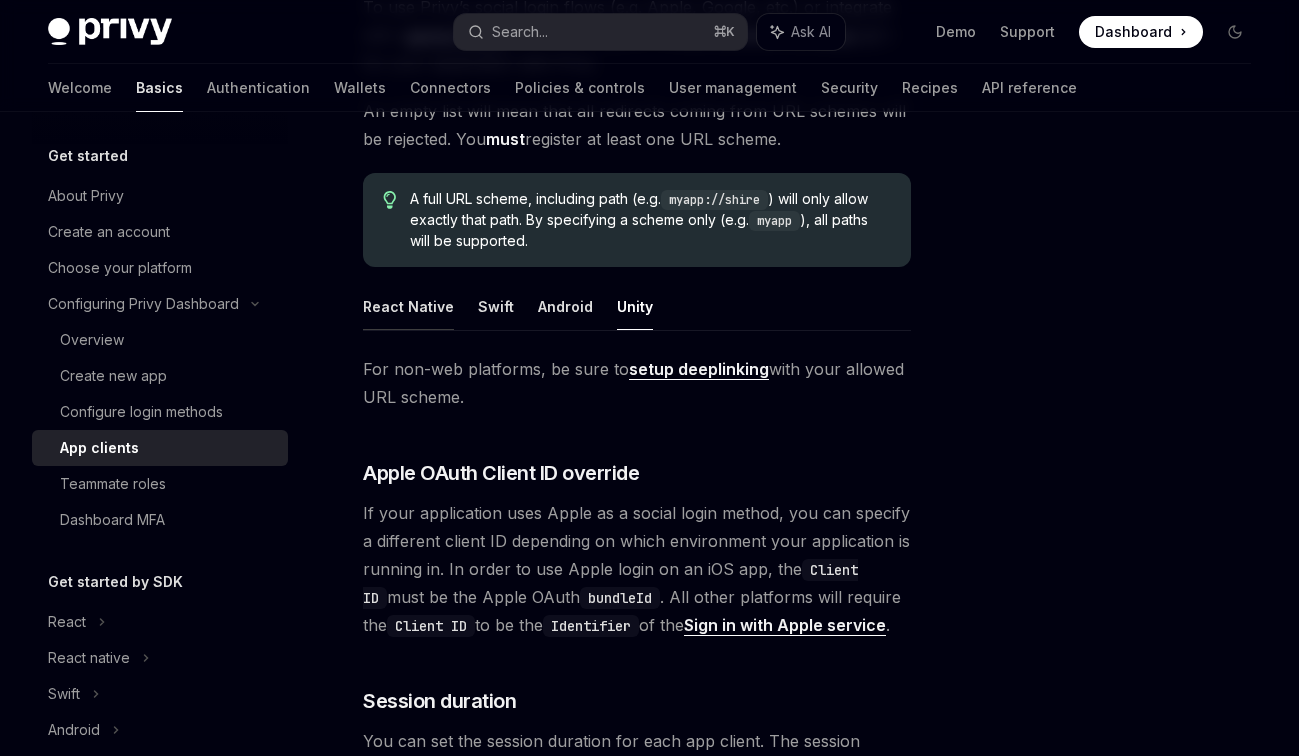 click on "React Native" at bounding box center [408, 306] 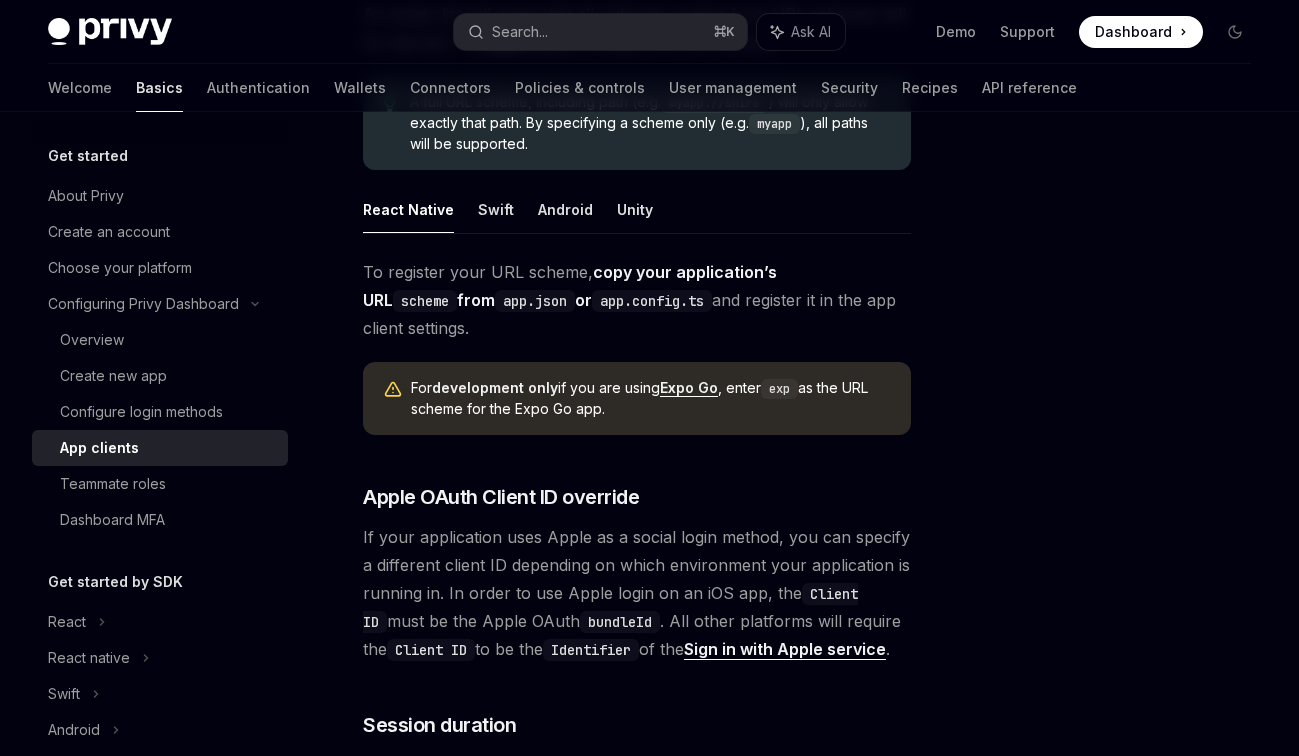 scroll, scrollTop: 1607, scrollLeft: 0, axis: vertical 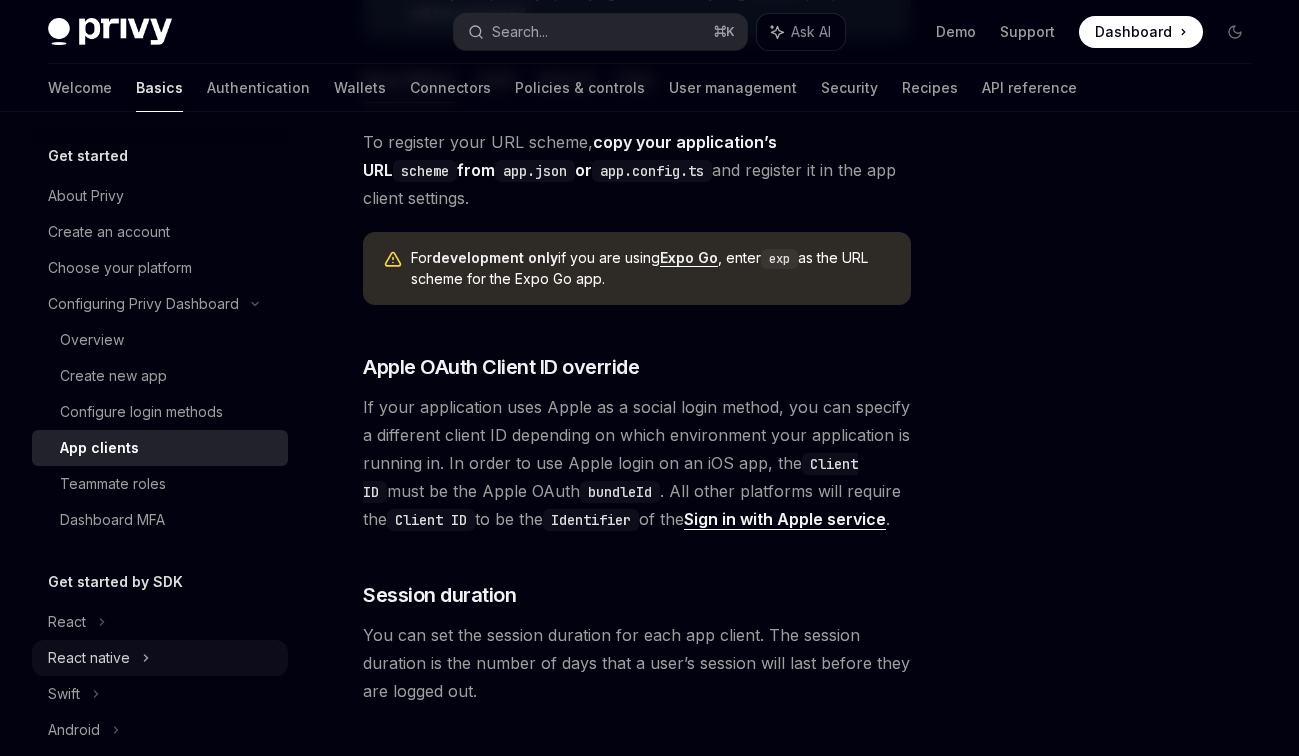 click on "React native" at bounding box center [160, 658] 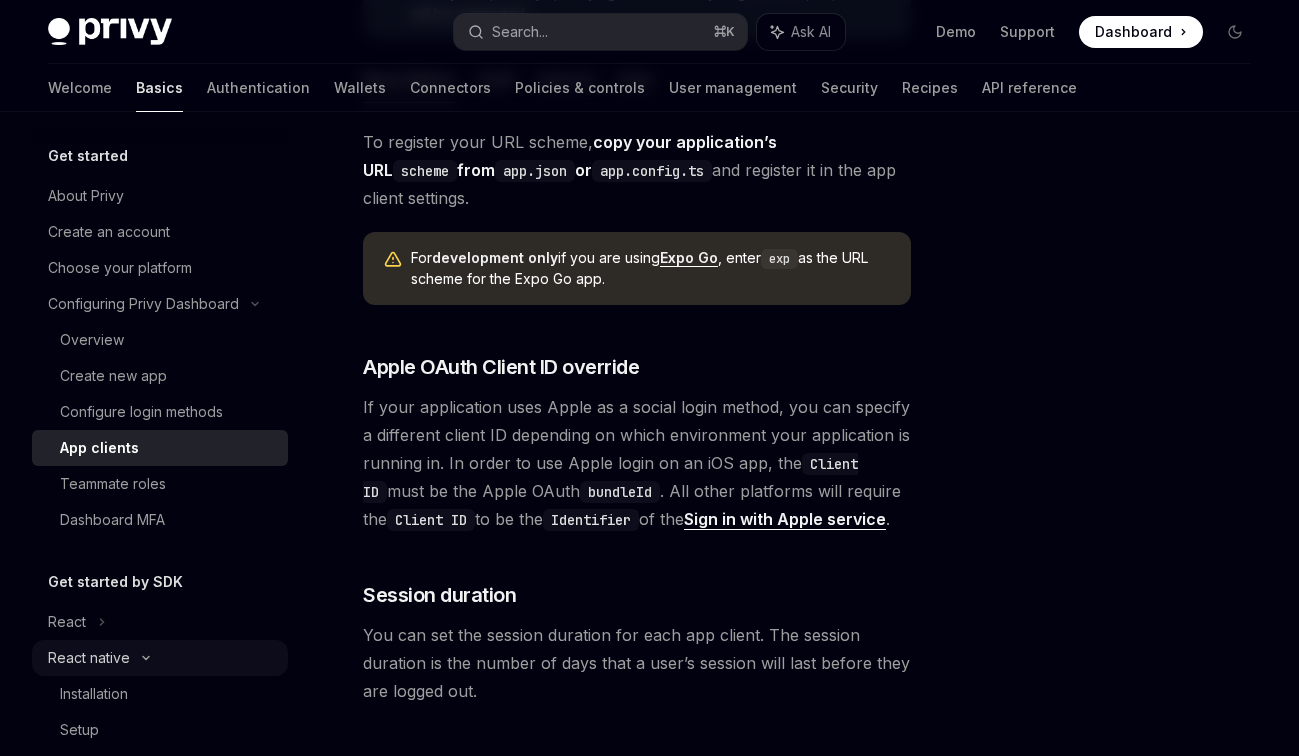 scroll, scrollTop: 0, scrollLeft: 0, axis: both 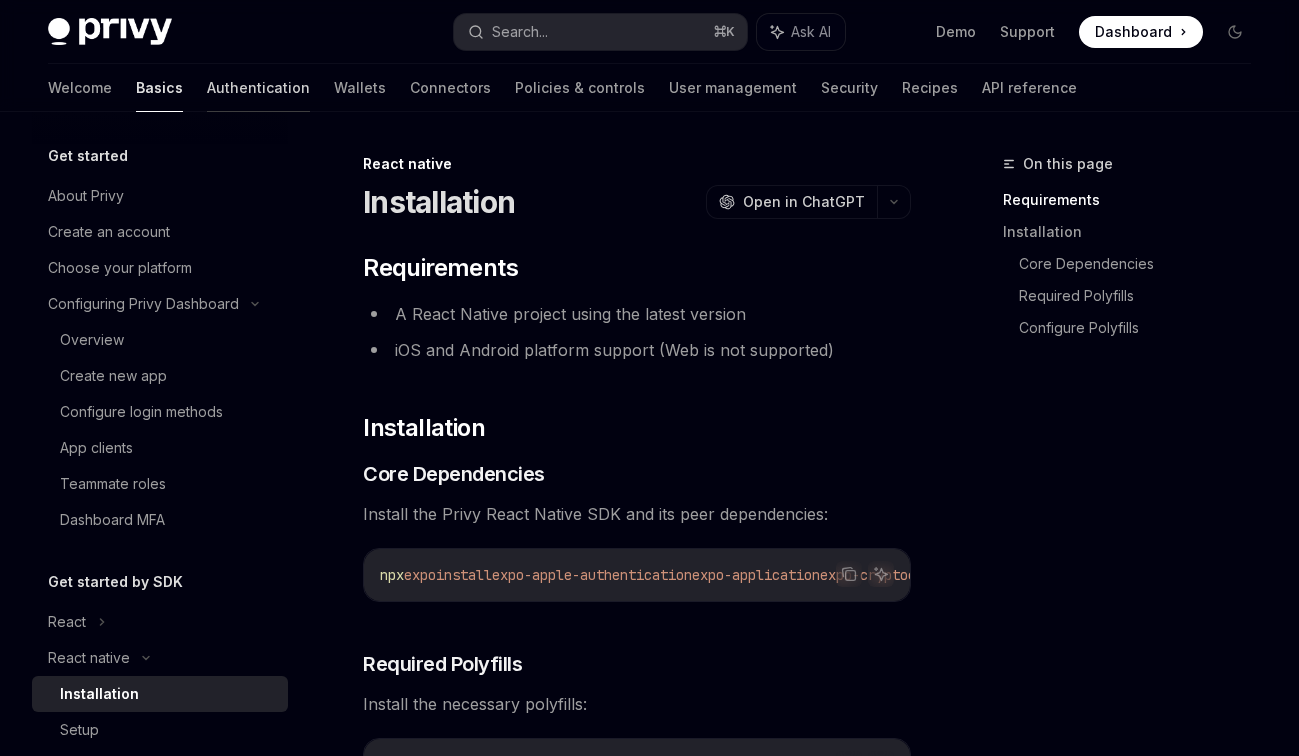 click on "Authentication" at bounding box center [258, 88] 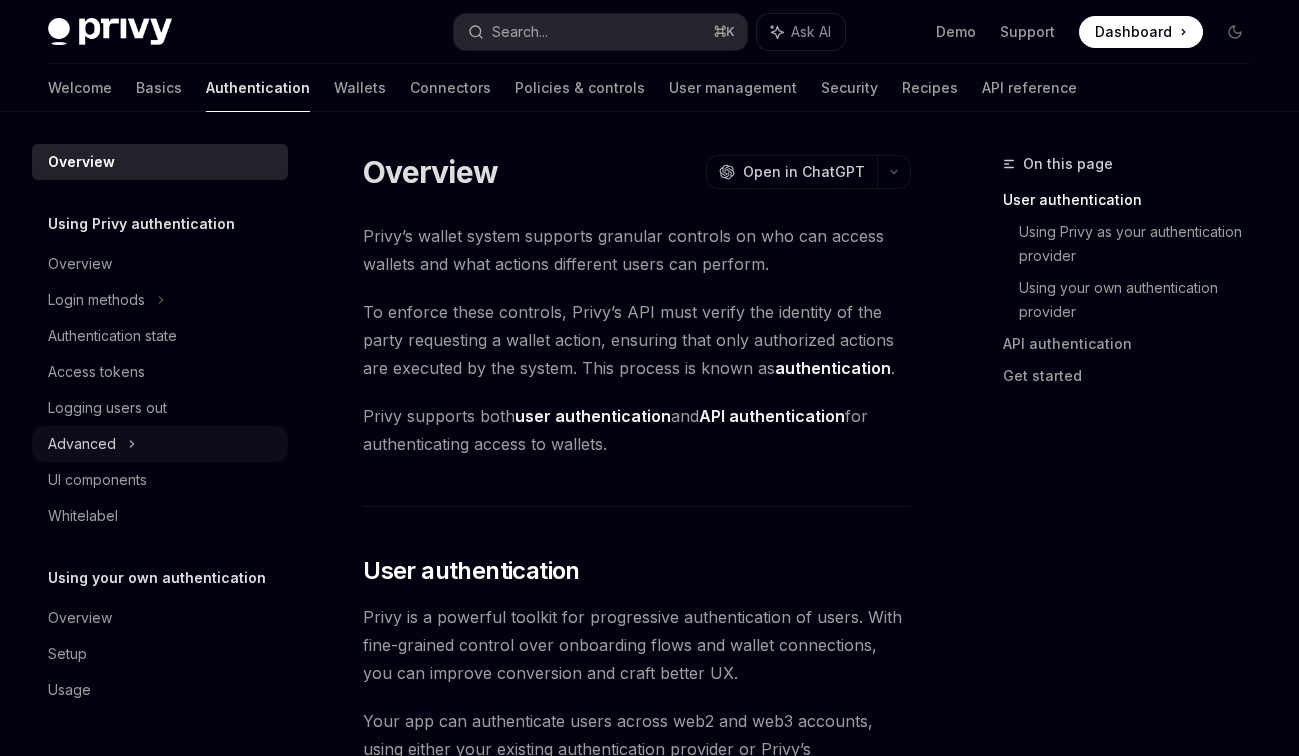 scroll, scrollTop: 302, scrollLeft: 0, axis: vertical 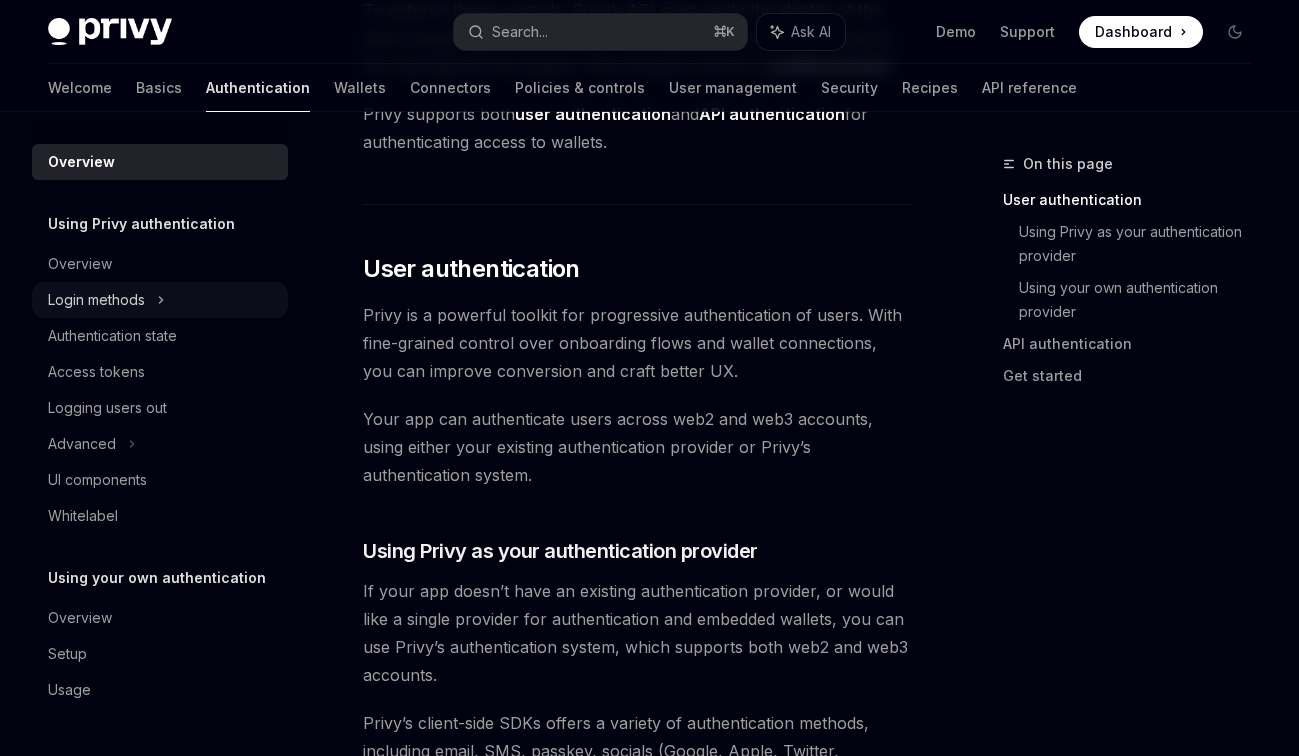 click on "Login methods" at bounding box center [96, 300] 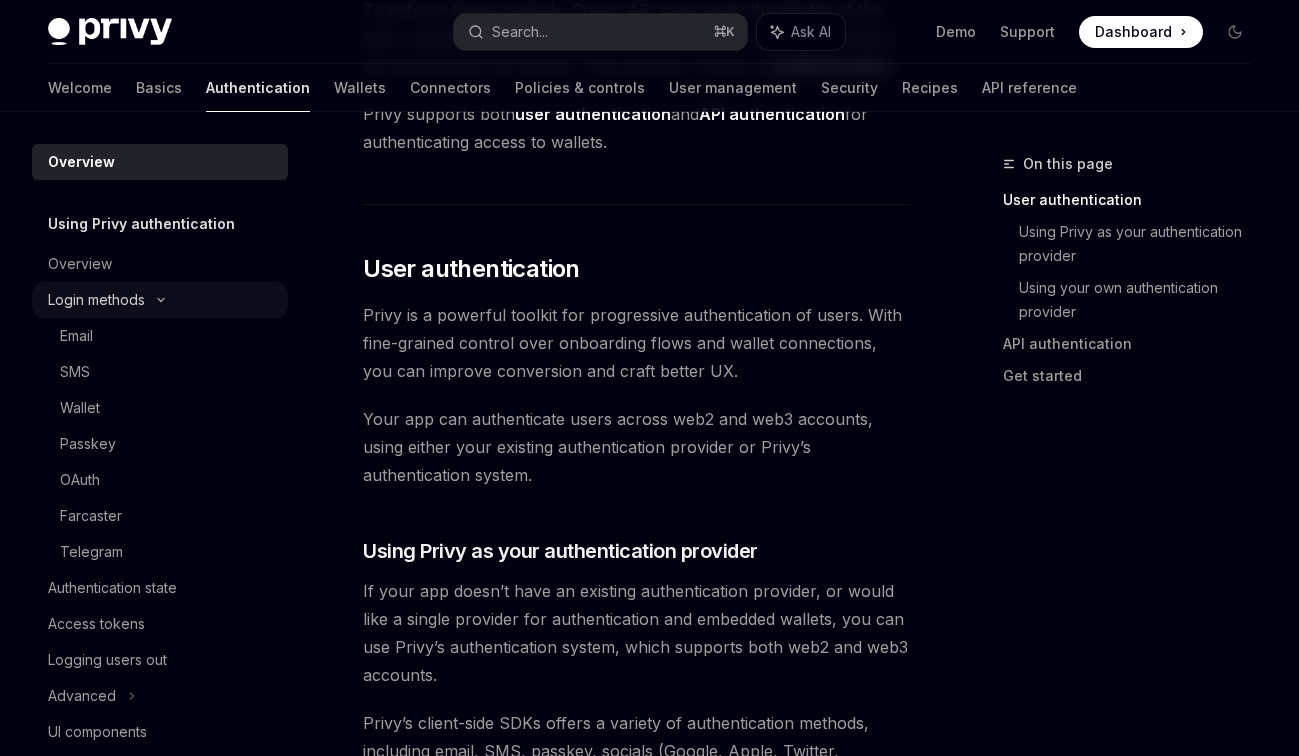 scroll, scrollTop: 0, scrollLeft: 0, axis: both 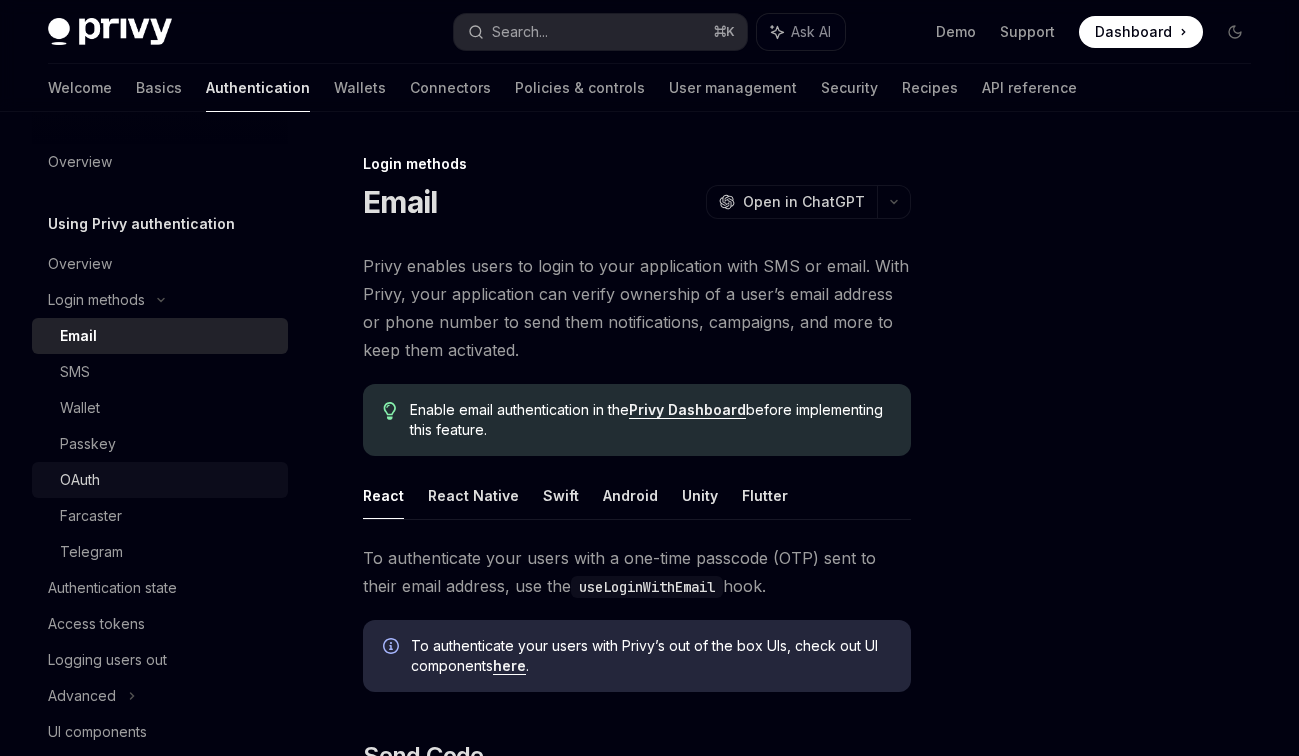 click on "OAuth" at bounding box center [168, 480] 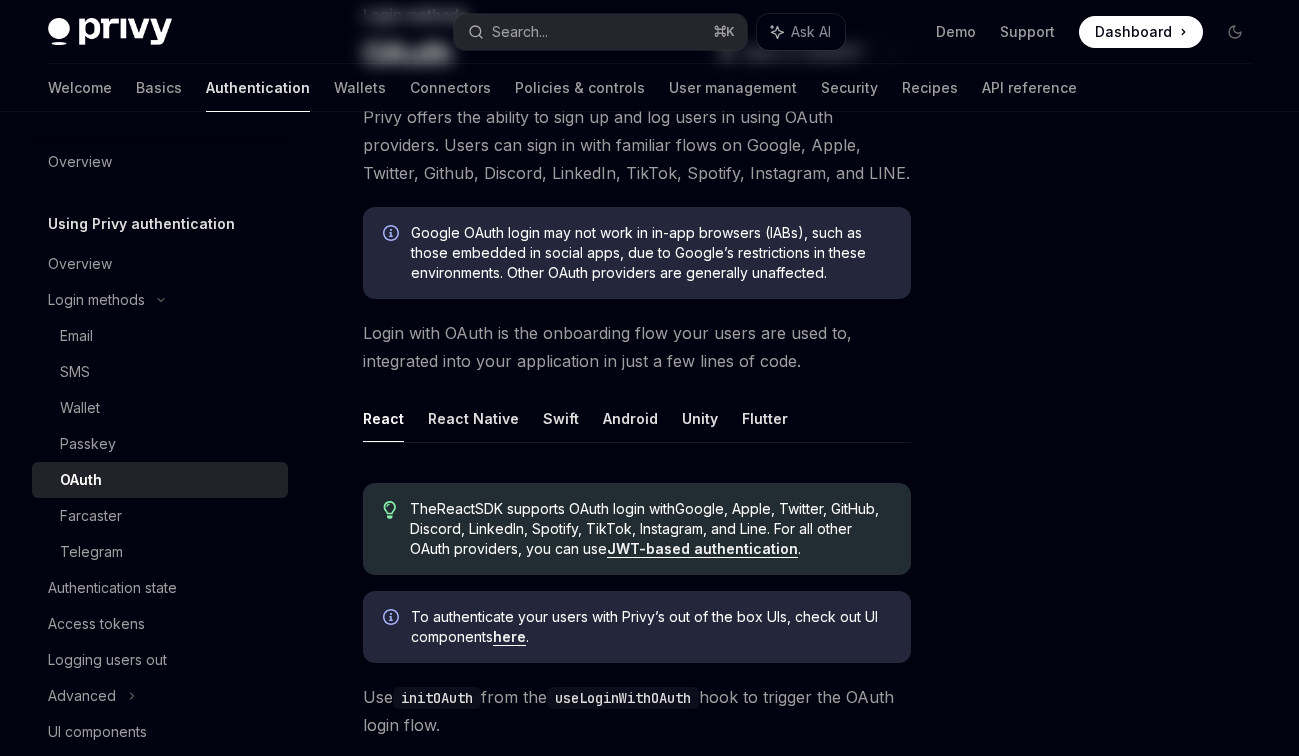 scroll, scrollTop: 163, scrollLeft: 0, axis: vertical 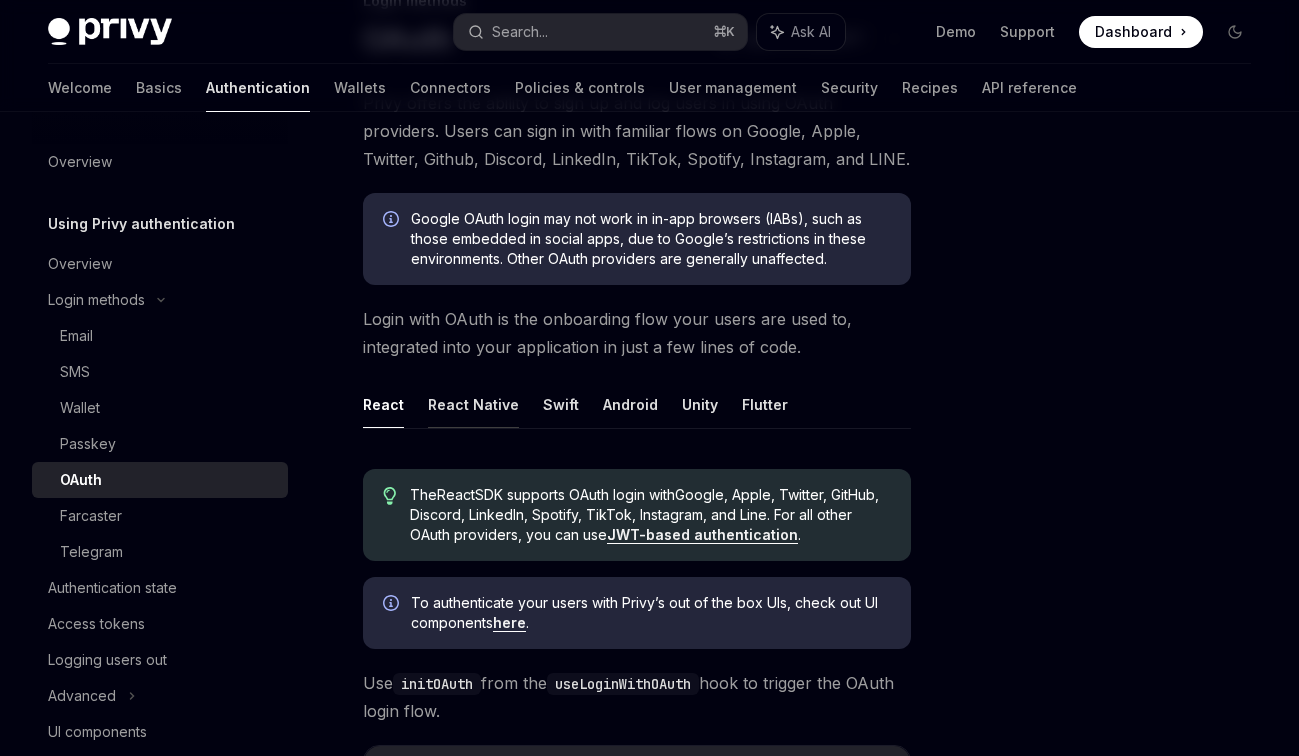 click on "React Native" at bounding box center [473, 404] 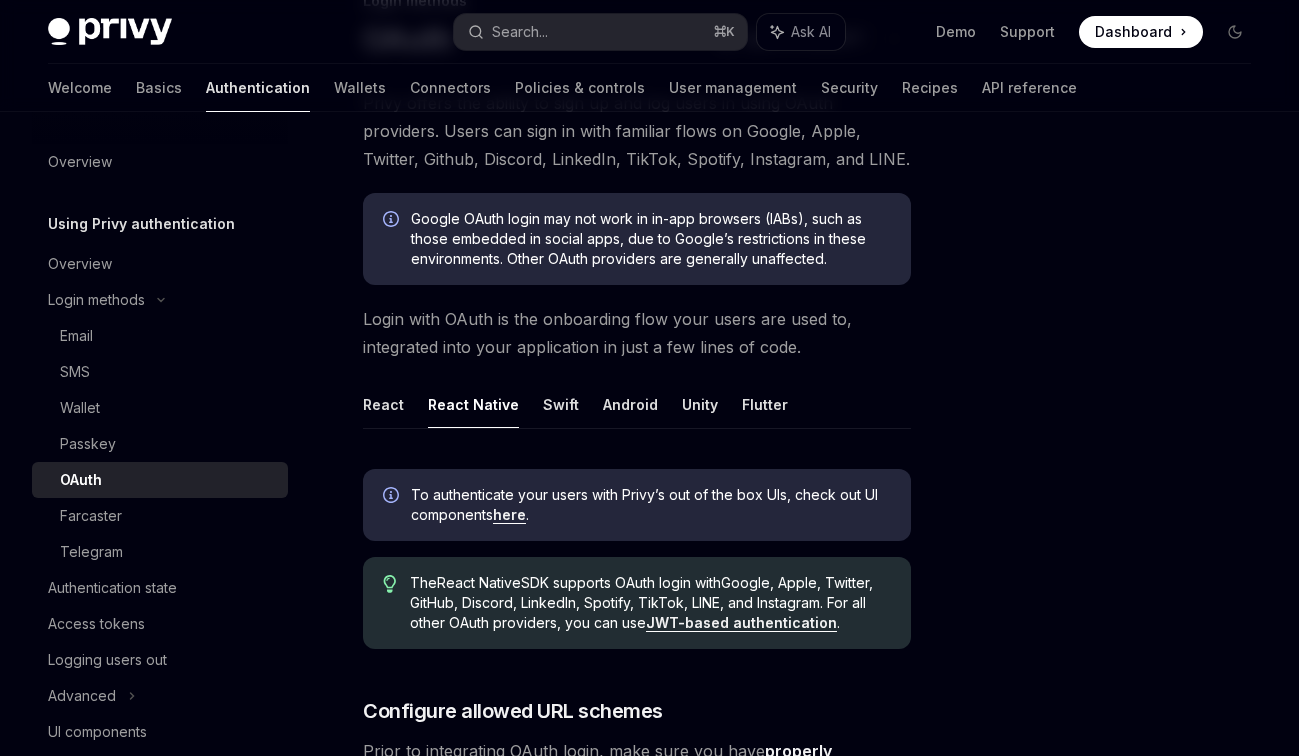 scroll, scrollTop: 485, scrollLeft: 0, axis: vertical 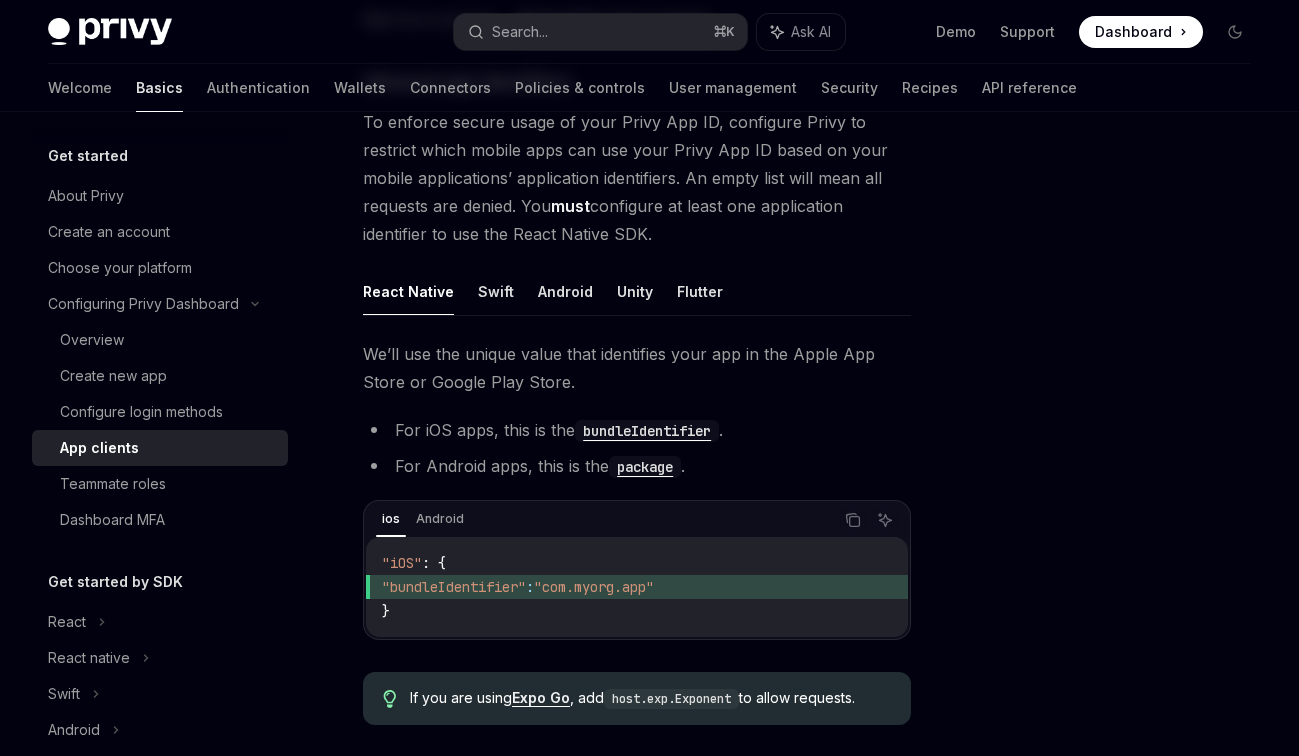 click on "bundleIdentifier" at bounding box center (647, 431) 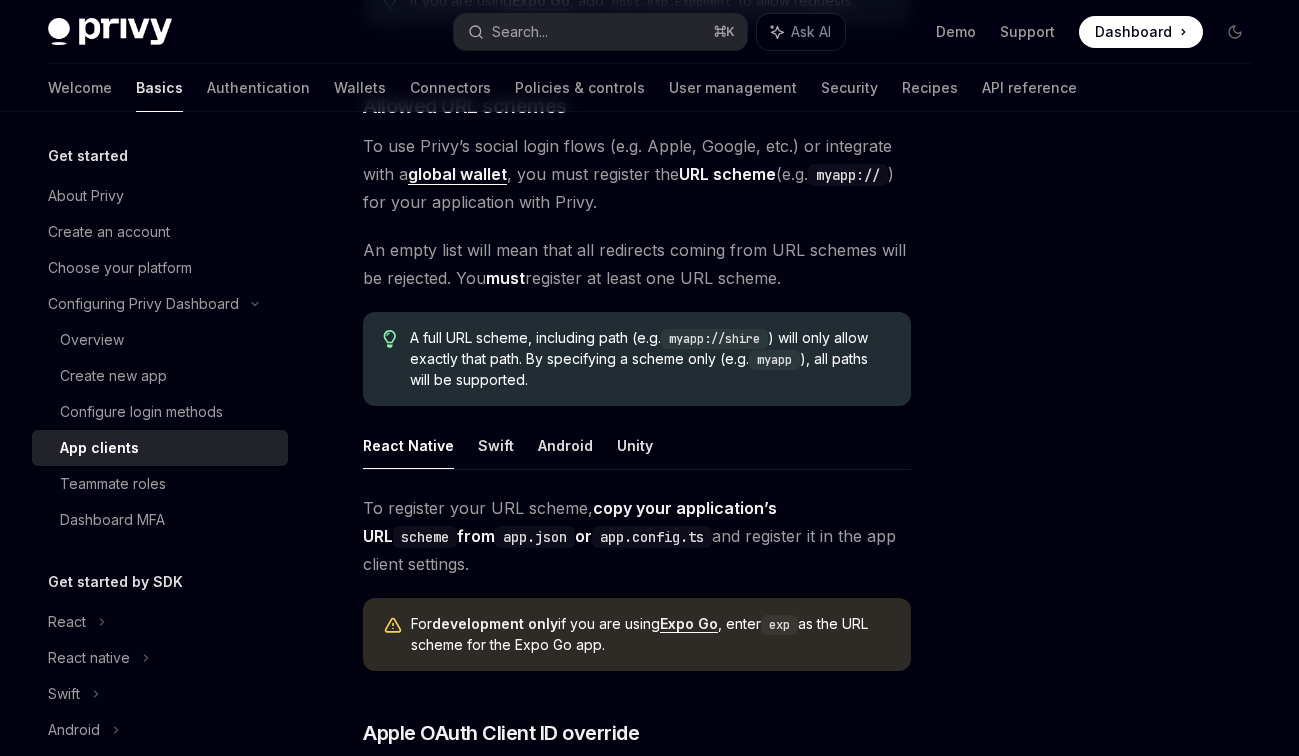 scroll, scrollTop: 1246, scrollLeft: 0, axis: vertical 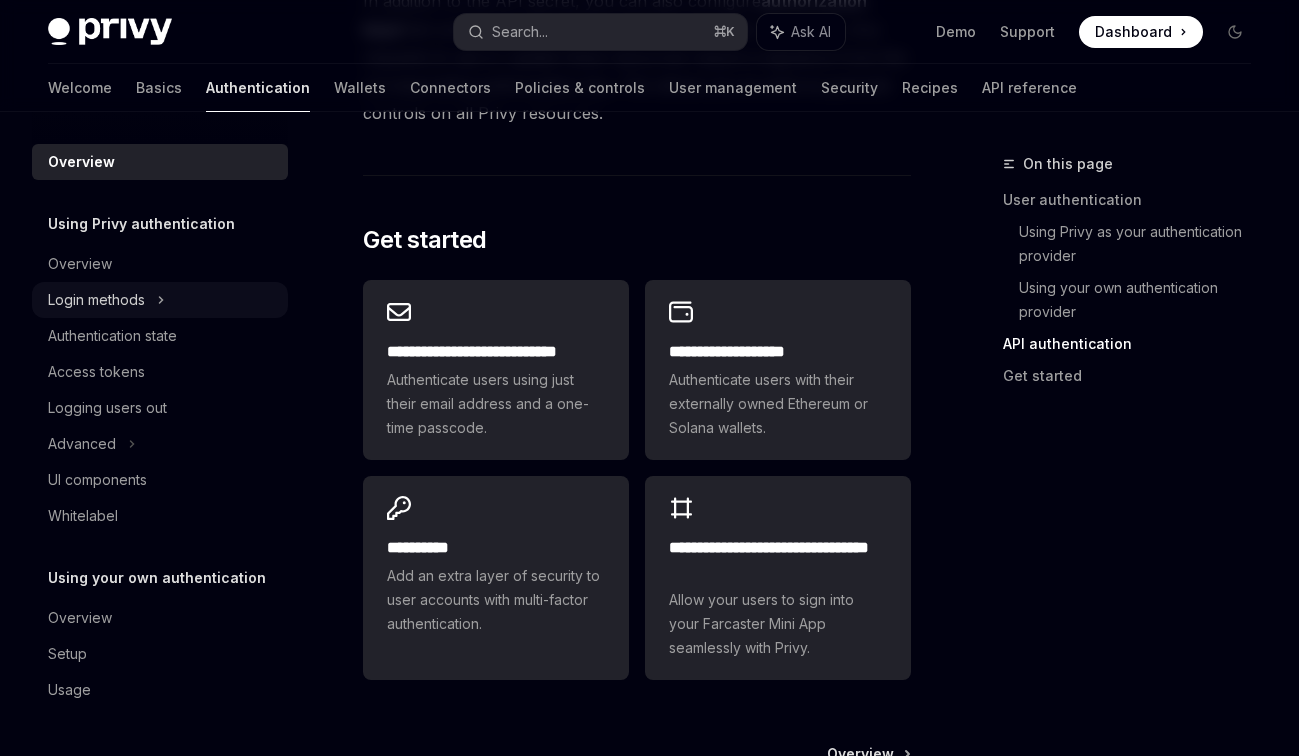 click on "Login methods" at bounding box center (160, 300) 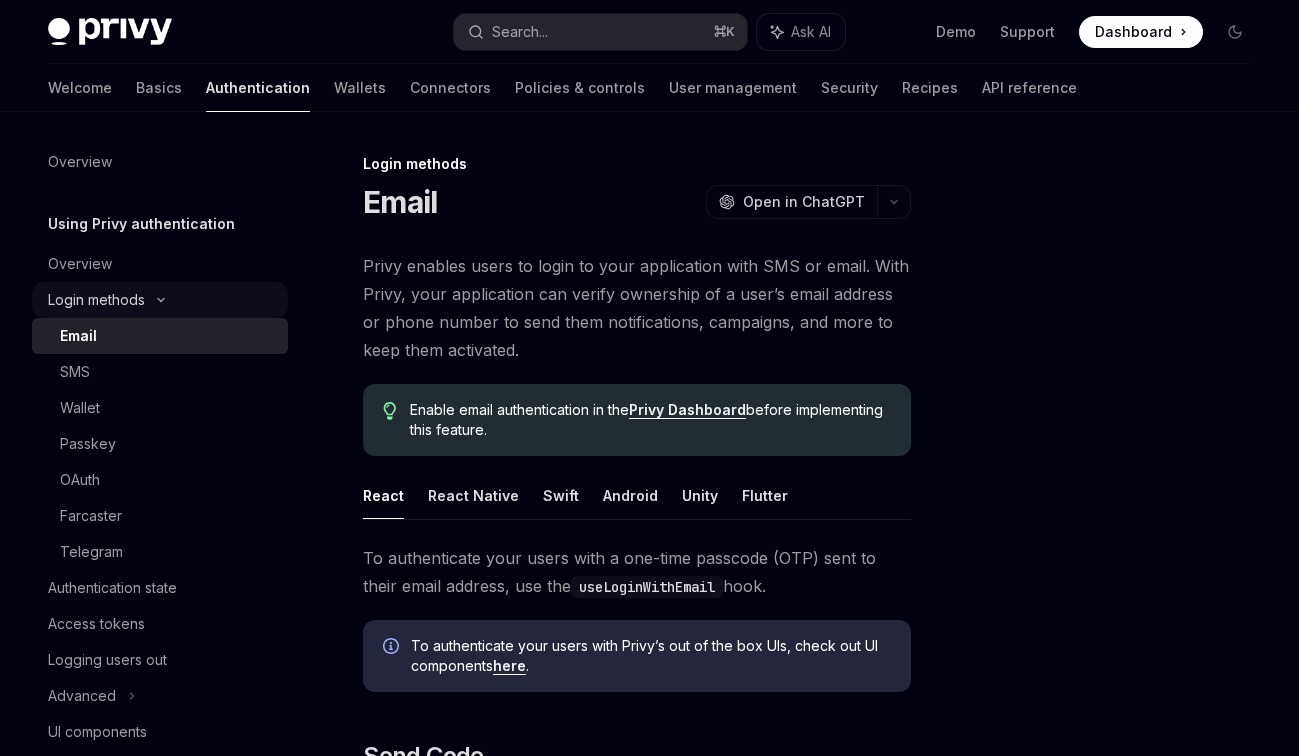 click on "Login methods" at bounding box center (160, 300) 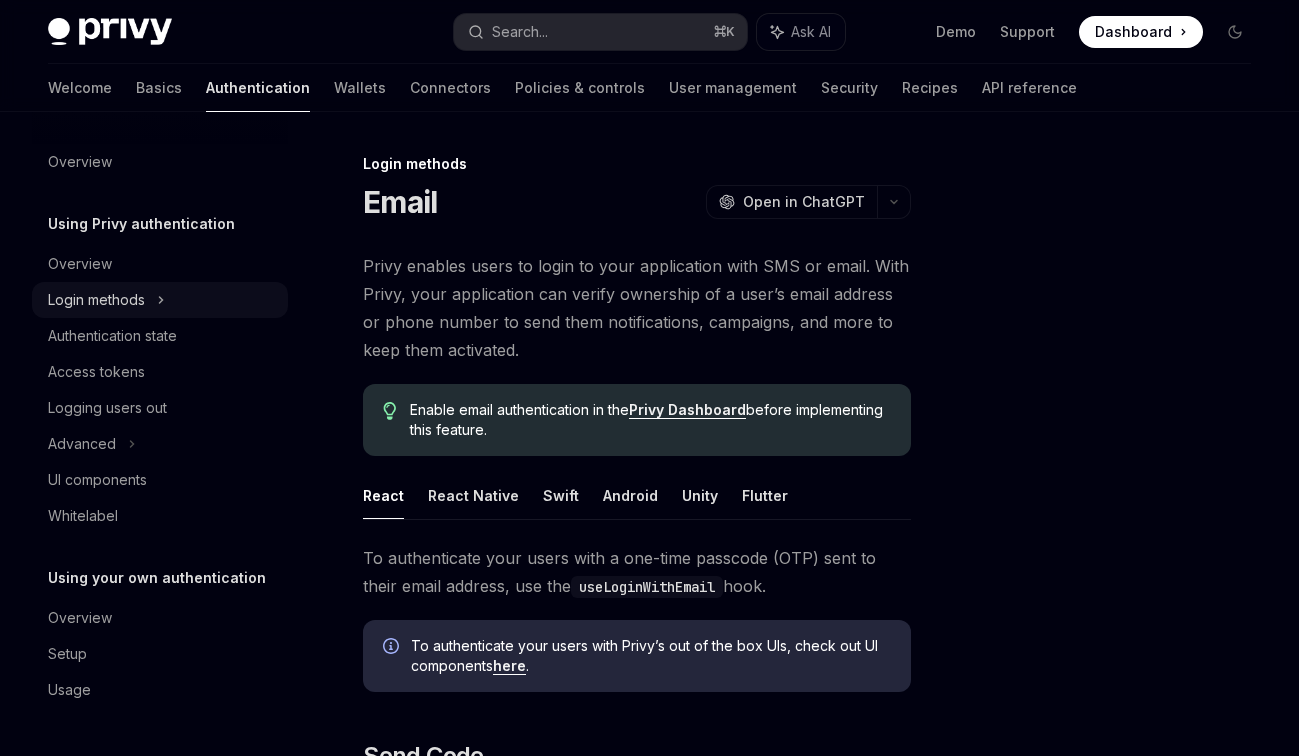 click on "Login methods" at bounding box center (160, 300) 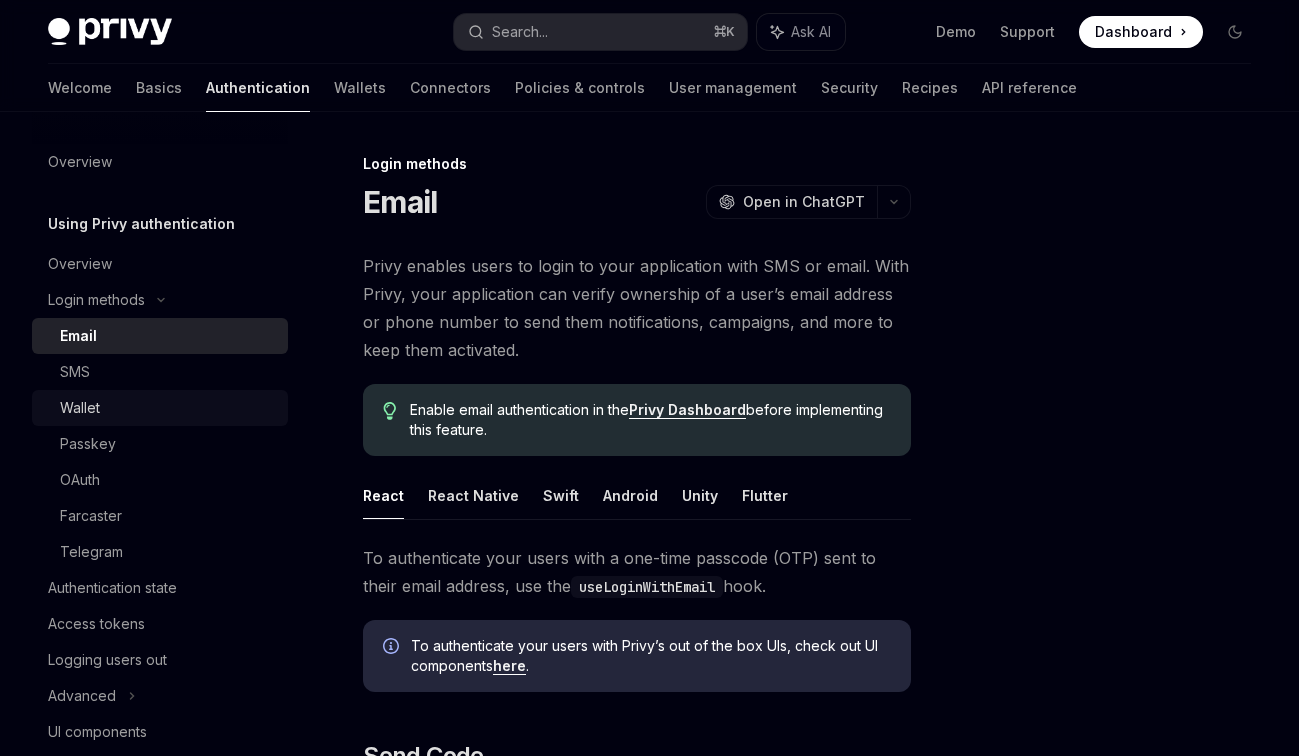 click on "Wallet" at bounding box center (160, 408) 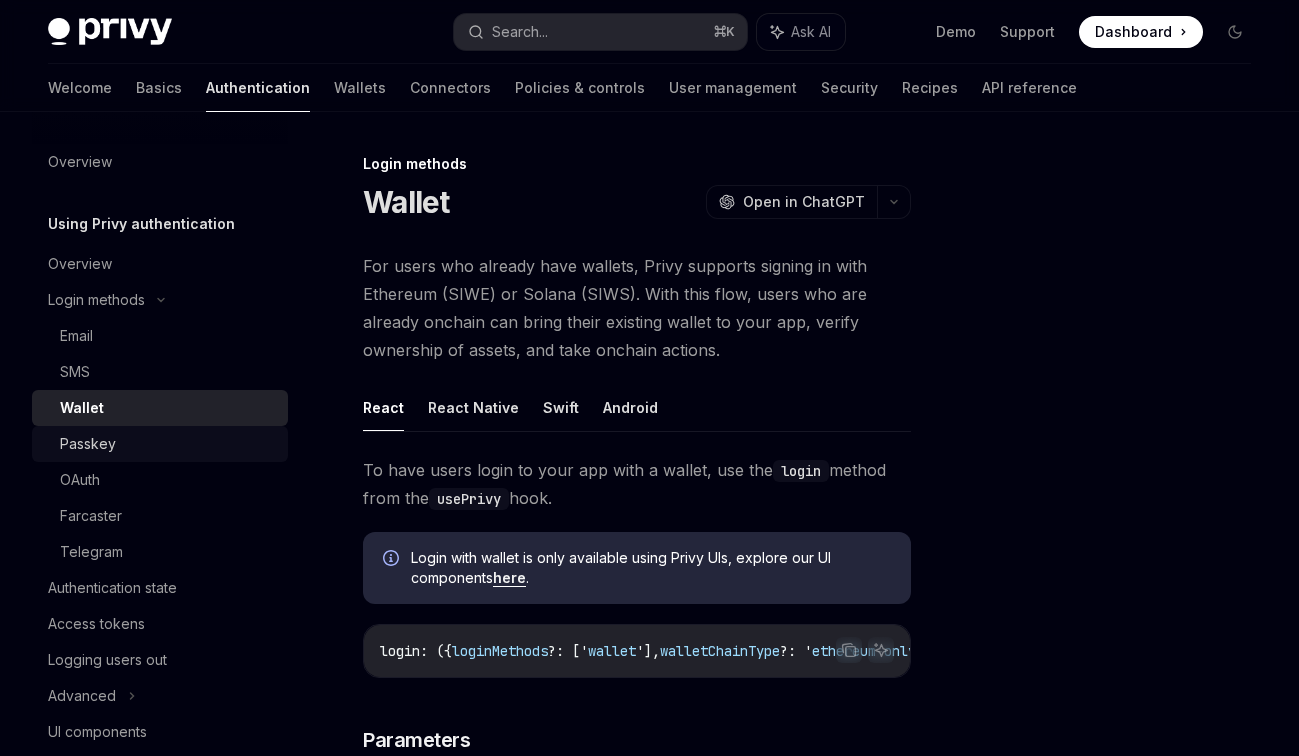 click on "Passkey" at bounding box center (168, 444) 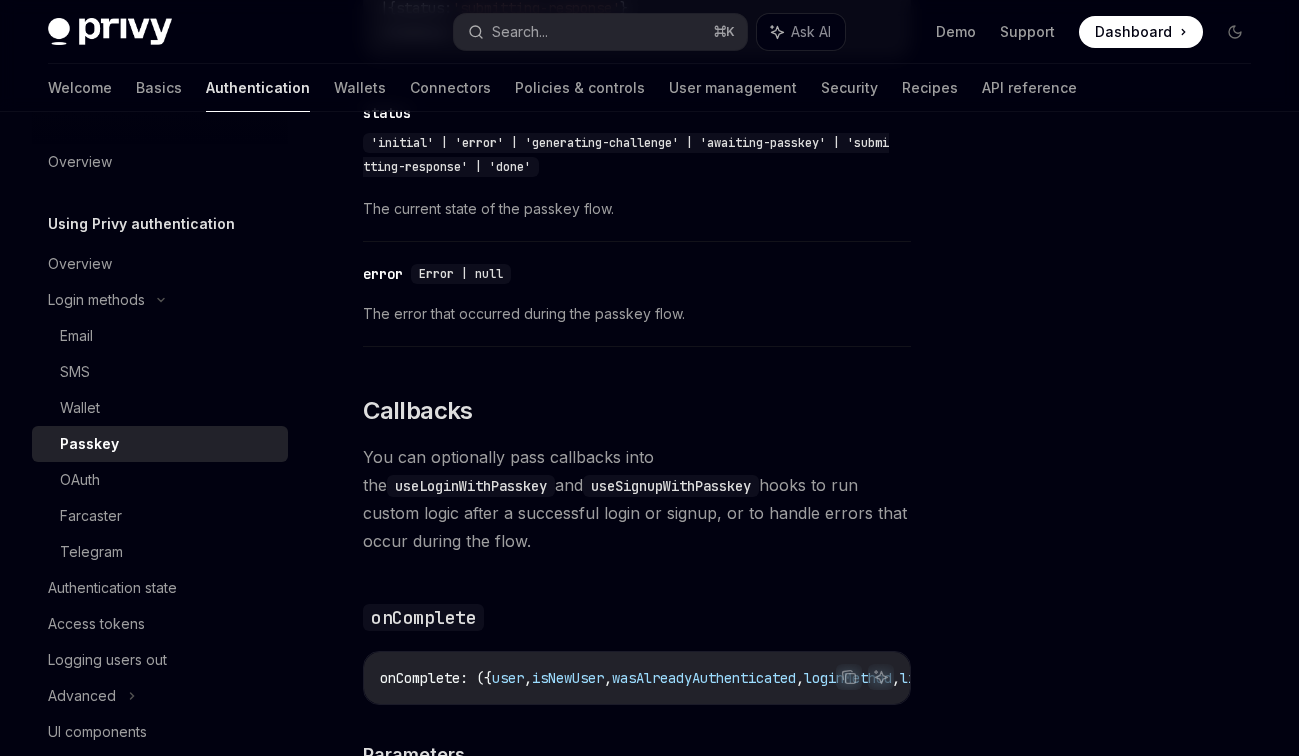 scroll, scrollTop: 2518, scrollLeft: 0, axis: vertical 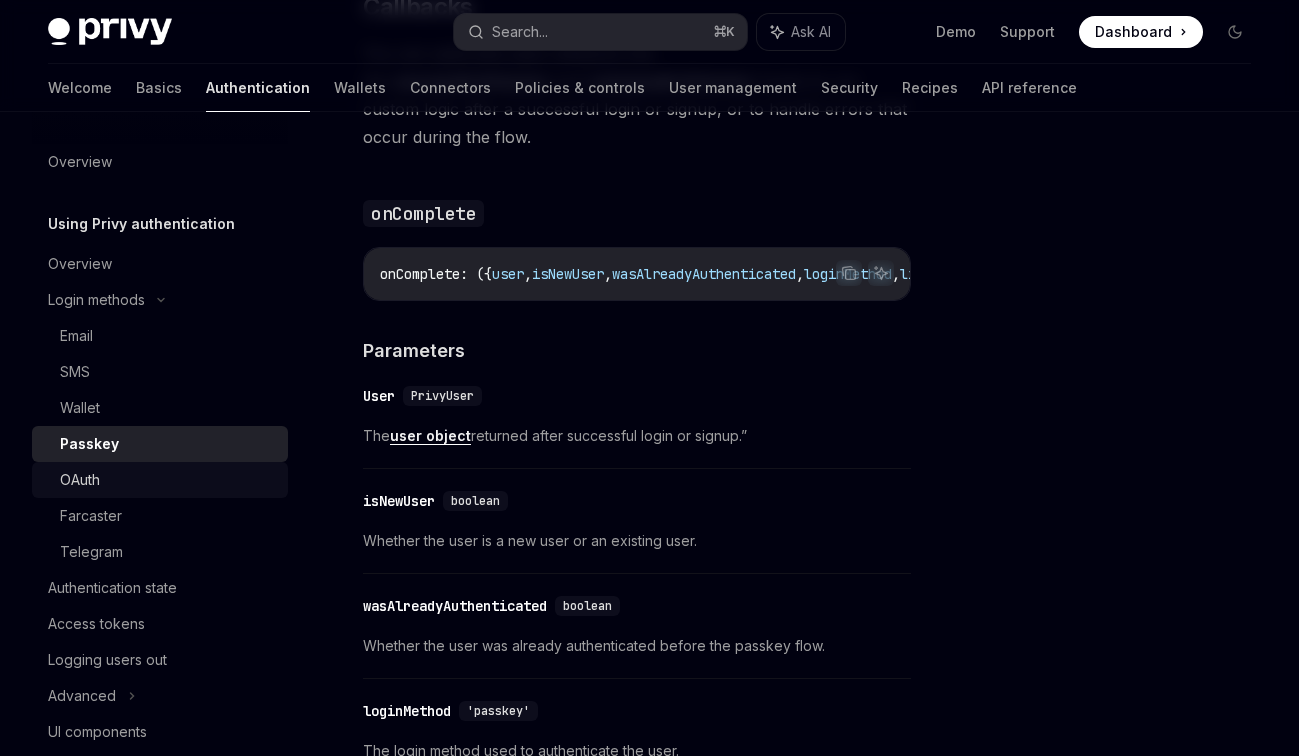 click on "OAuth" at bounding box center (168, 480) 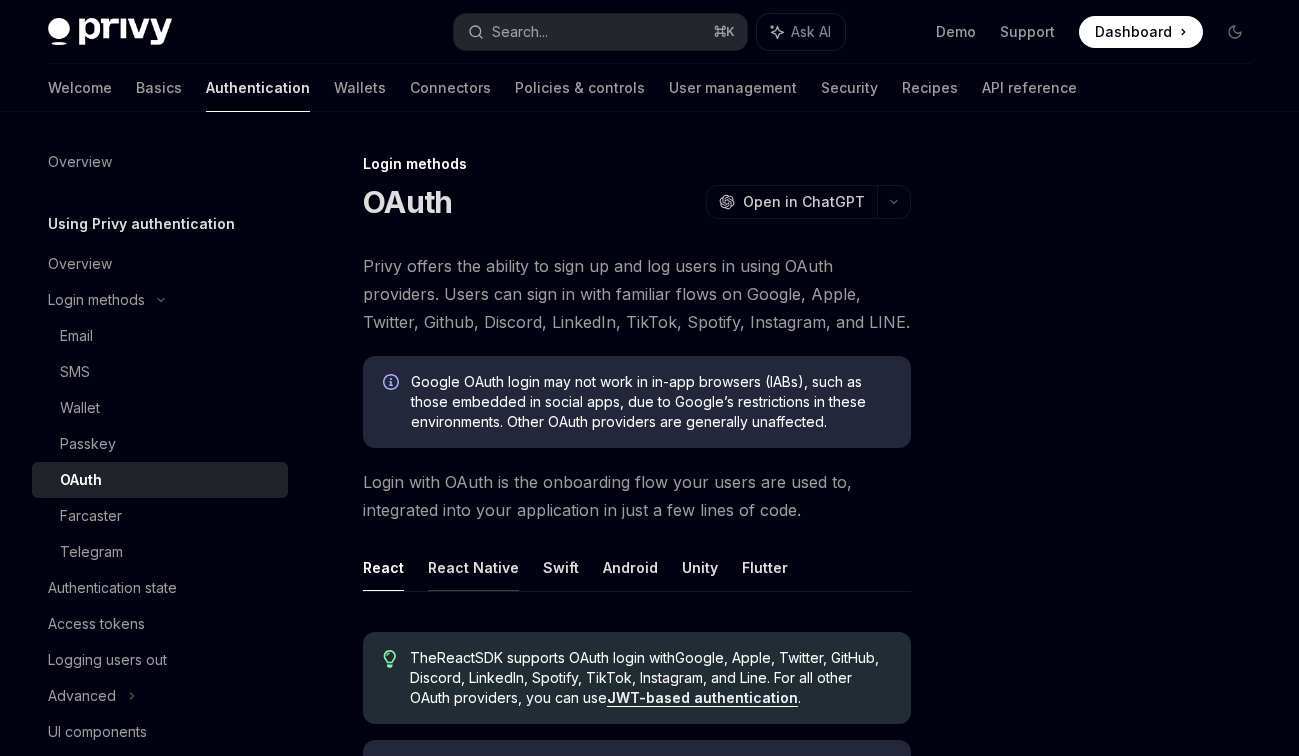 click on "React Native" at bounding box center [473, 567] 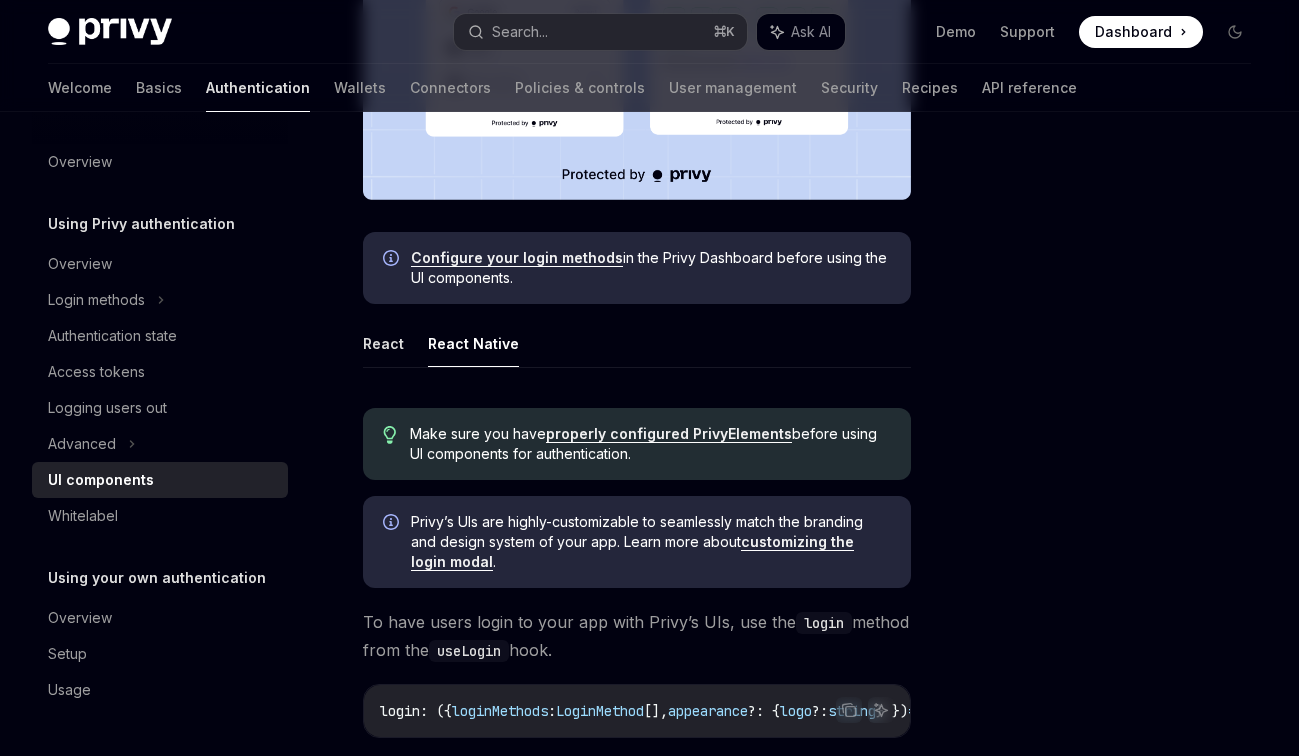 scroll, scrollTop: 735, scrollLeft: 0, axis: vertical 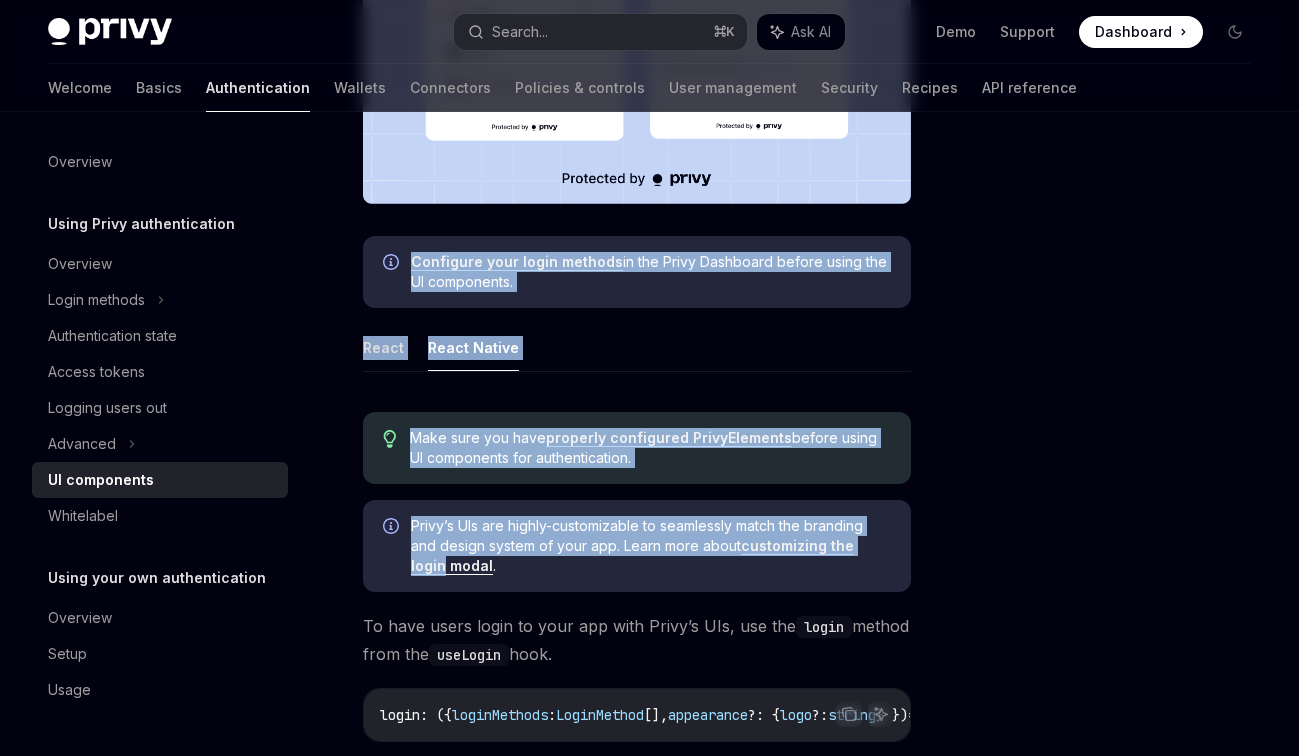 drag, startPoint x: 352, startPoint y: 249, endPoint x: 915, endPoint y: 555, distance: 640.78467 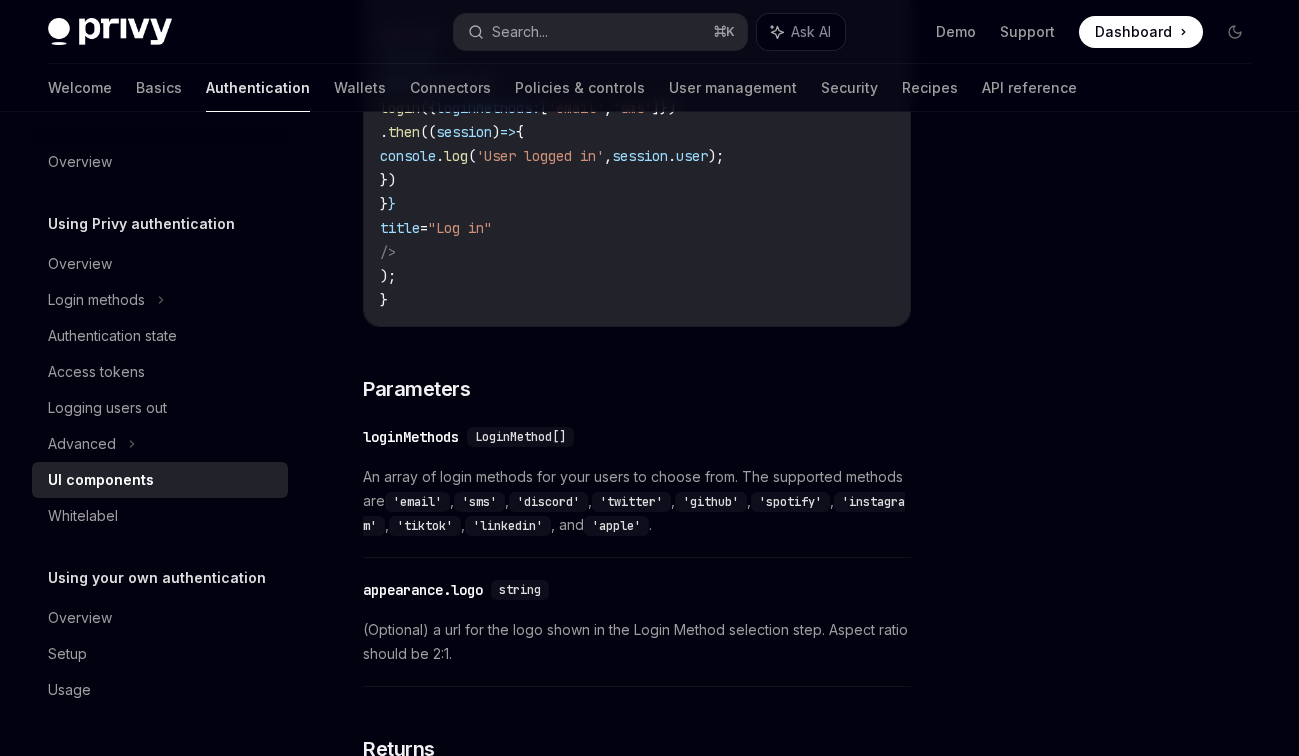 scroll, scrollTop: 2121, scrollLeft: 0, axis: vertical 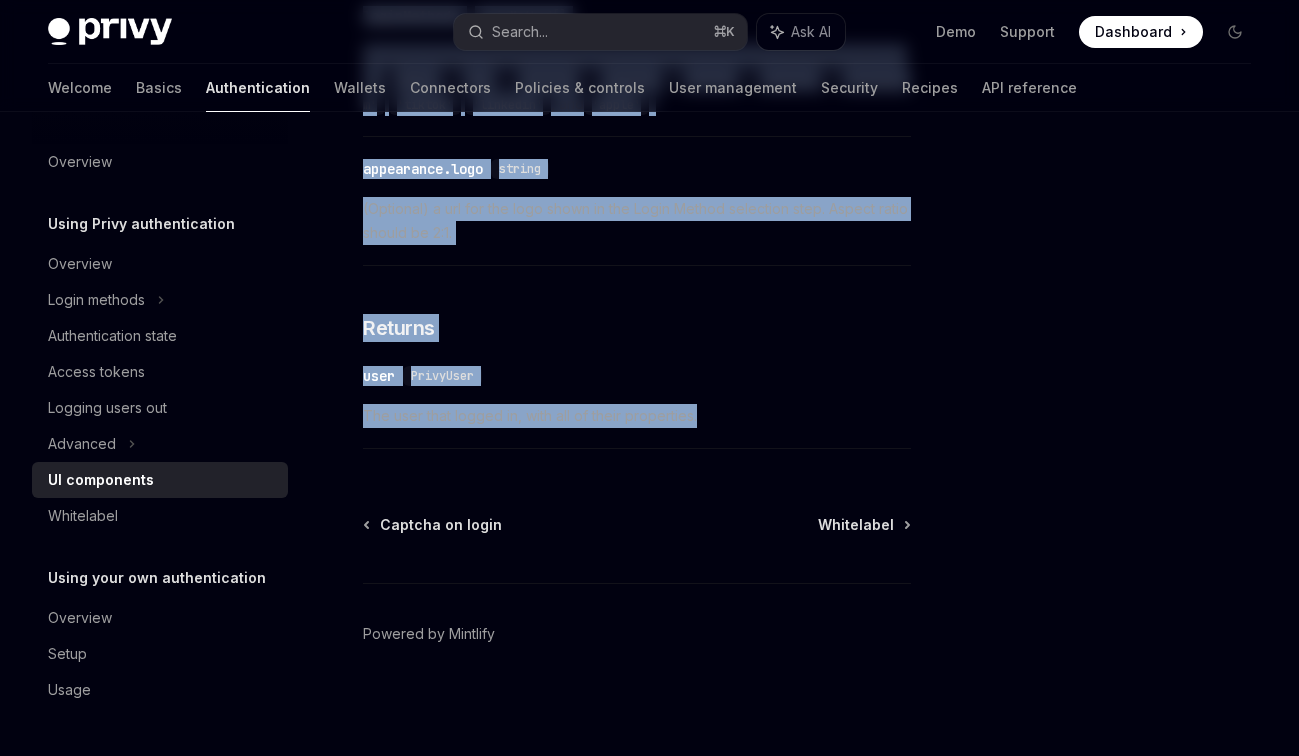 click on "​ user PrivyUser The user that logged in, with all of their properties." at bounding box center [637, 401] 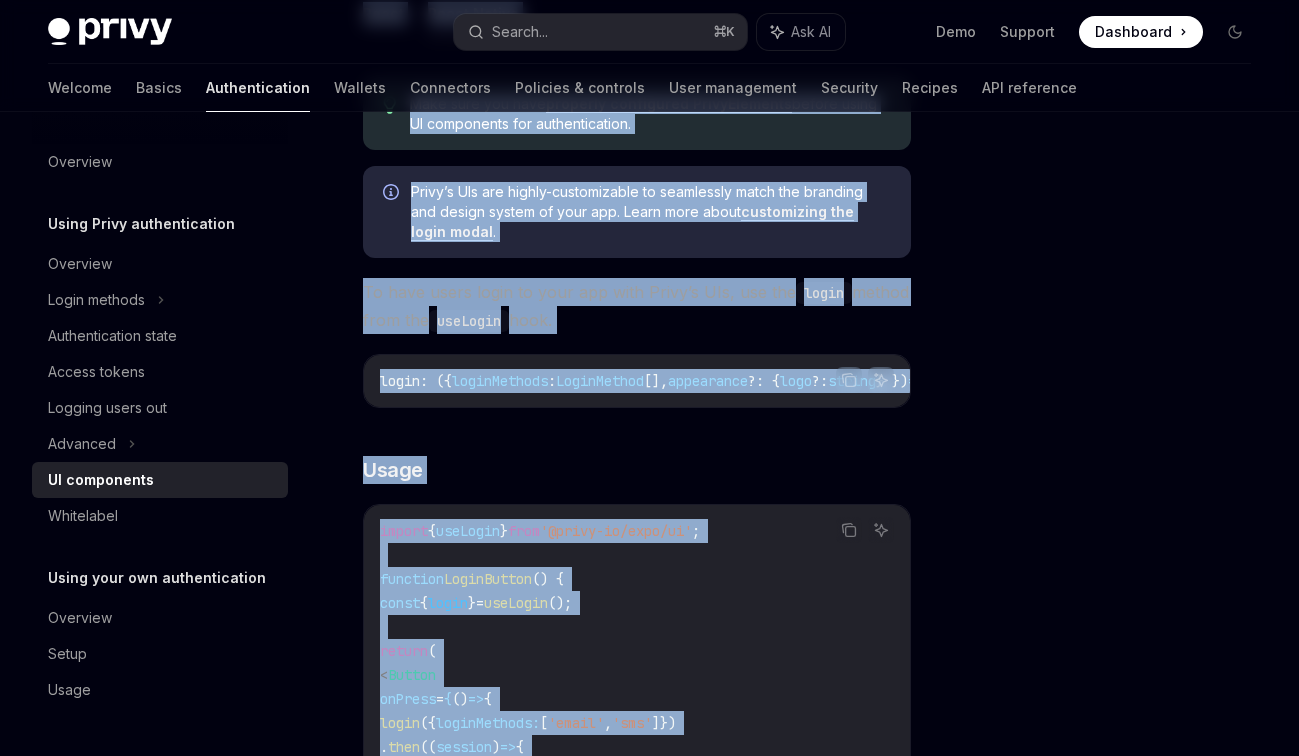 scroll, scrollTop: 1074, scrollLeft: 0, axis: vertical 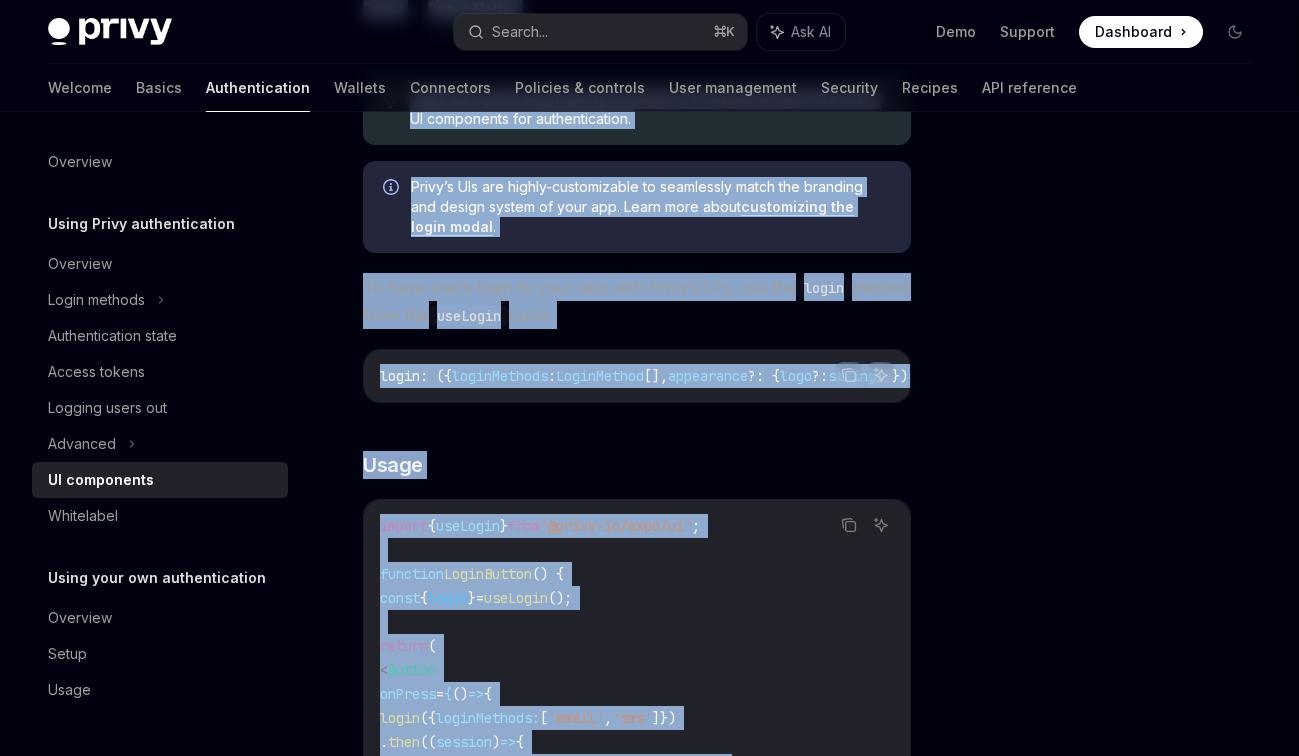click on "Using Privy authentication UI components OpenAI Open in ChatGPT OpenAI Open in ChatGPT Privy supports easy onboarding with an out-of-the-box user interface to log users in.
The fastest way to integrate Privy is with the Privy login modal. Your application can integrate this modal in just a few lines of code and easily toggle on login methods for your application in the Privy dashboard.
You can also design your own login UIs, and integrate with Privy’s authentication APIs to offer a login experience that feels seamless within your application.
Configure your login methods  in the Privy
Dashboard before using the UI components.
React   React Native Make sure you have  properly configured PrivyElements  before using UI components for authentication. Privy’s UIs are highly-customizable to seamlessly match the branding and design system of your app. Learn more about  customizing the login modal . To have users login to your app with Privy’s UIs, use the  login  method from the  useLogin  hook. :" at bounding box center (649, 412) 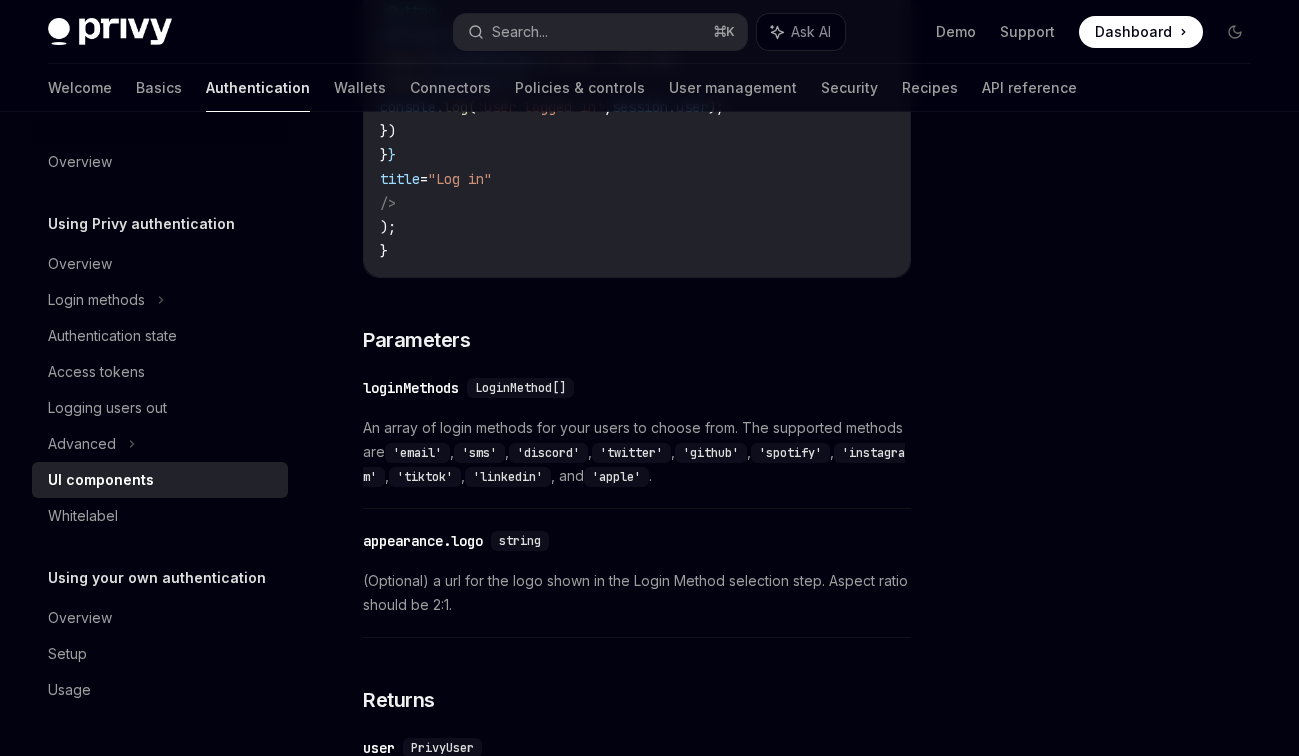 scroll, scrollTop: 1979, scrollLeft: 0, axis: vertical 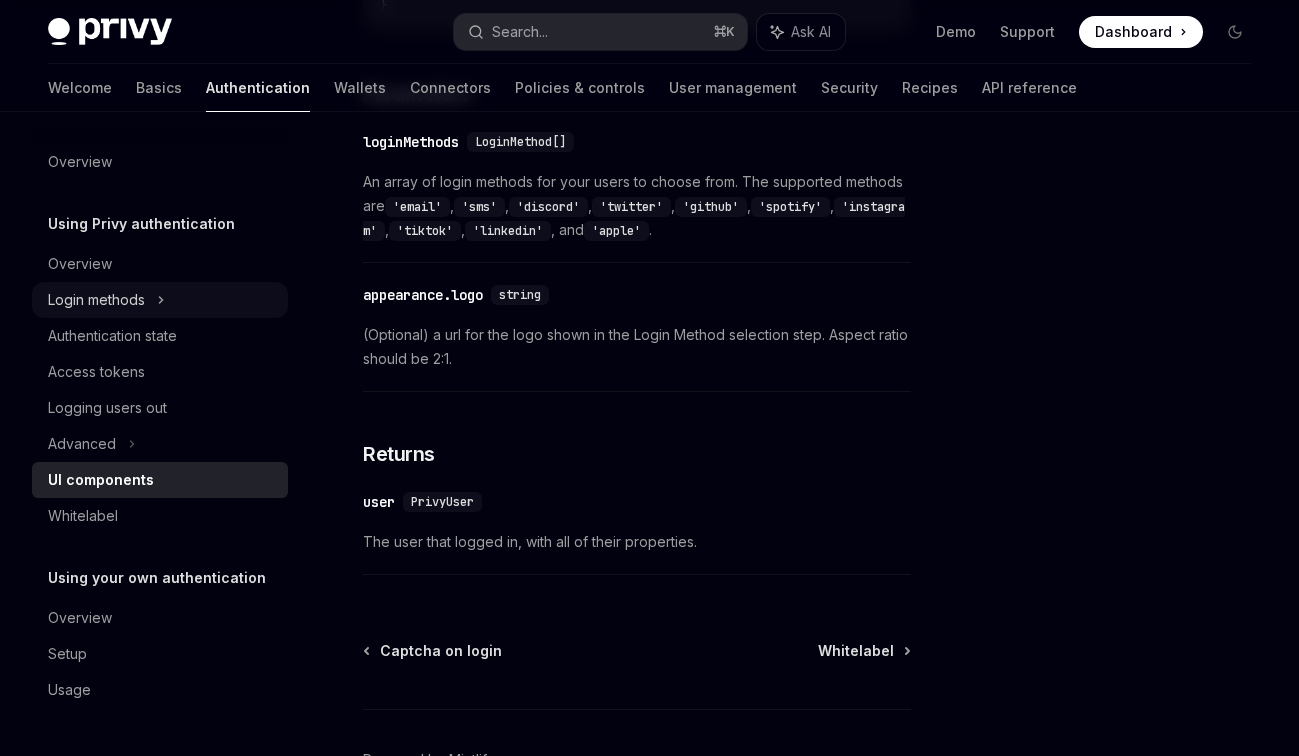 click on "Login methods" at bounding box center (160, 300) 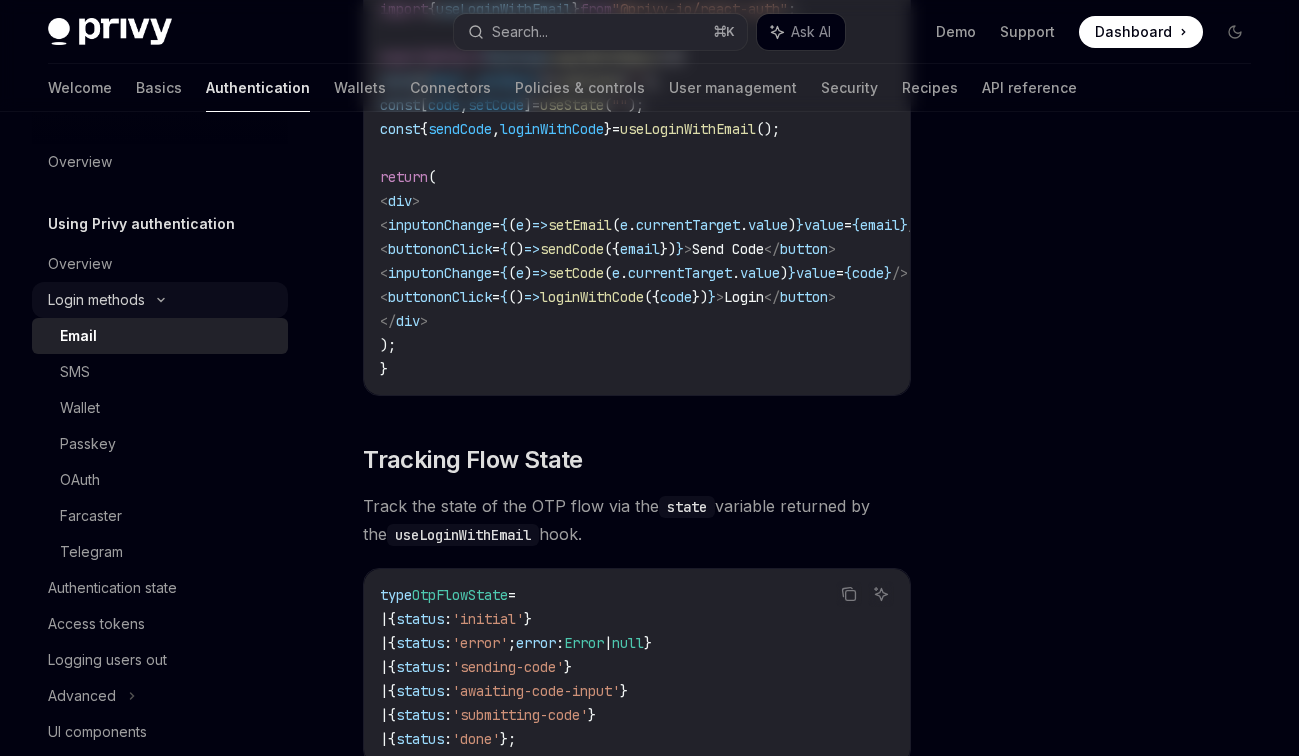 scroll, scrollTop: 0, scrollLeft: 0, axis: both 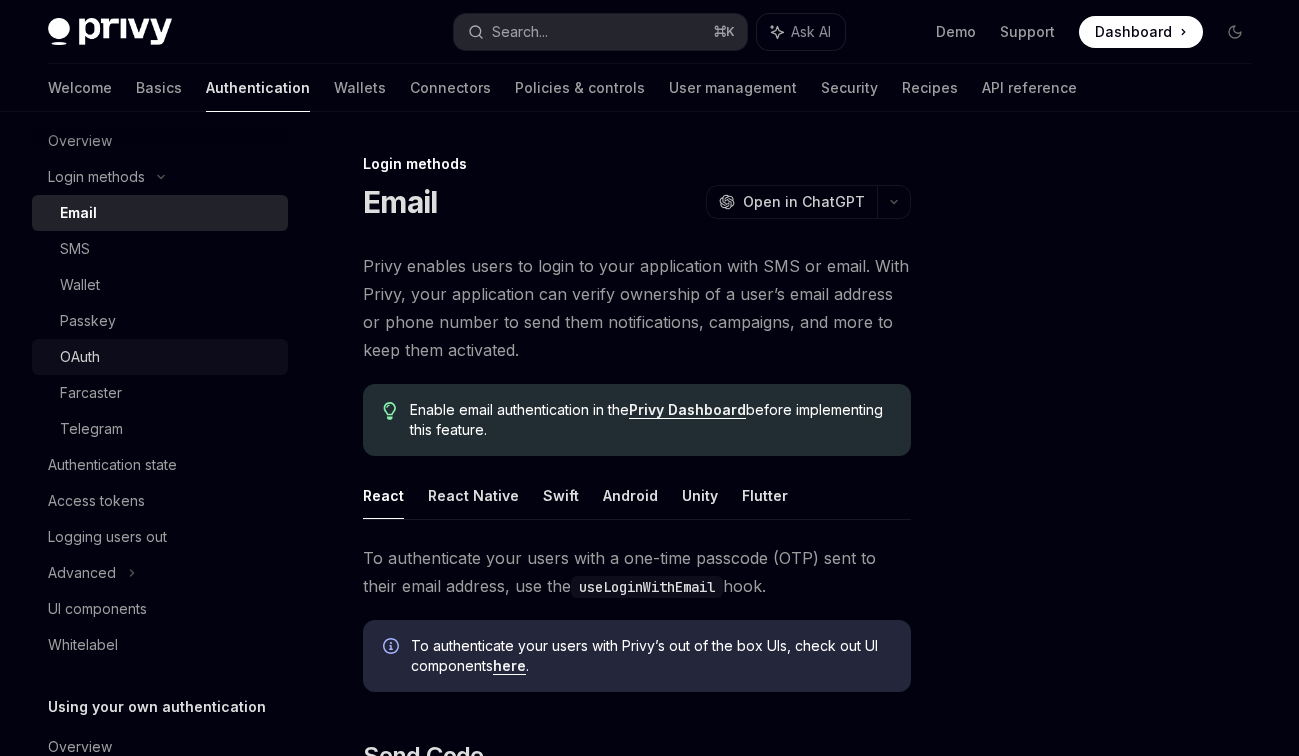 click on "OAuth" at bounding box center [168, 357] 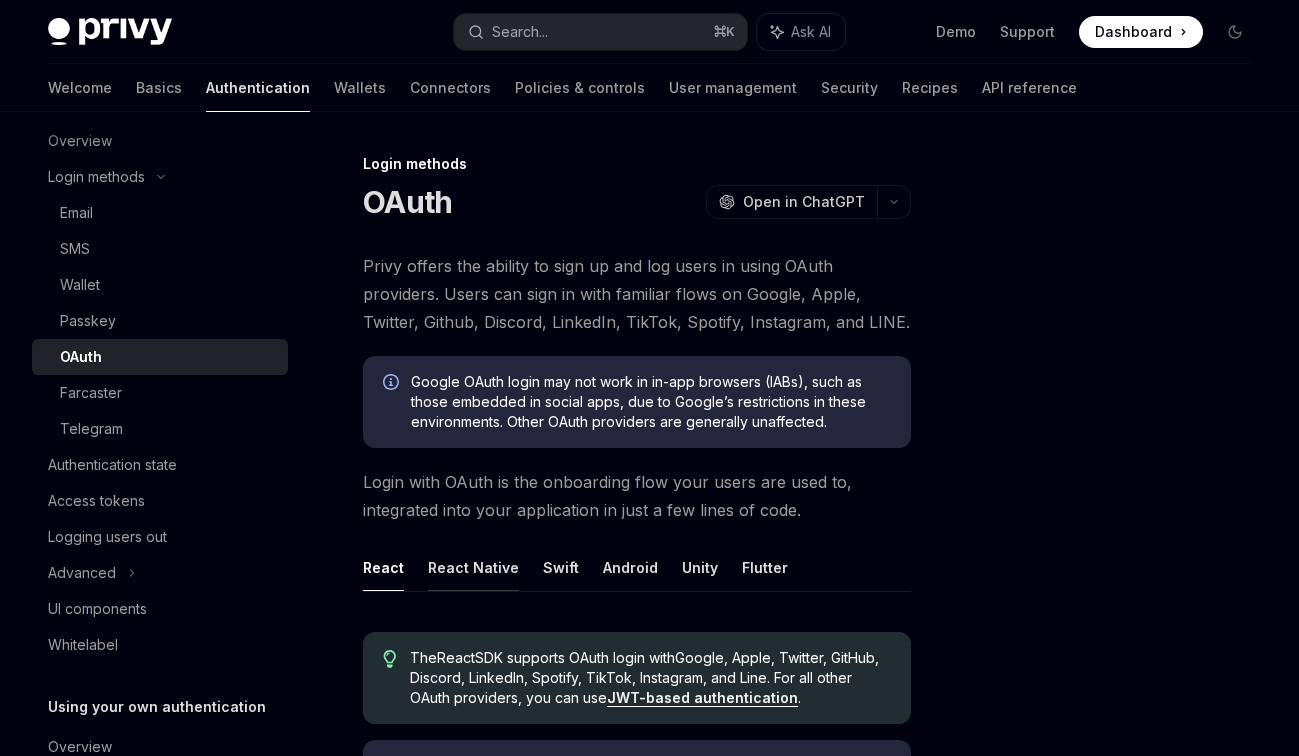 click on "React Native" at bounding box center (473, 567) 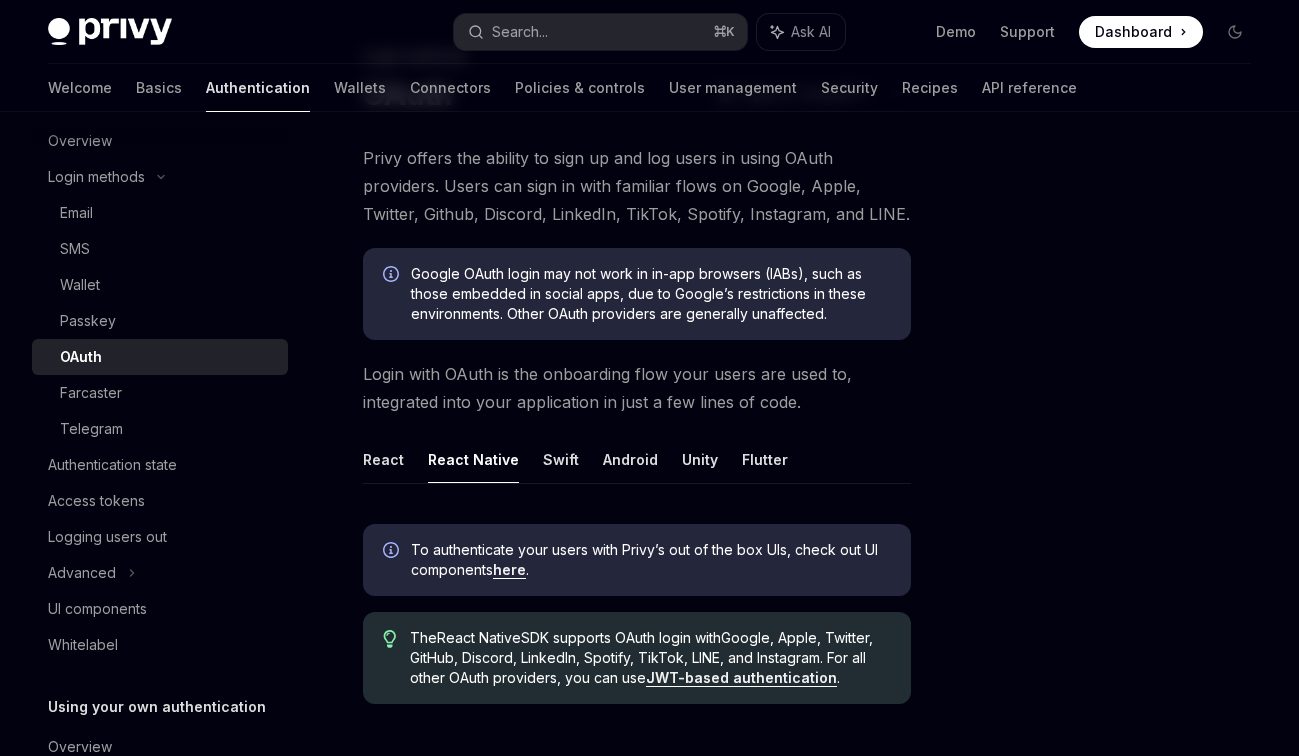 scroll, scrollTop: 18, scrollLeft: 0, axis: vertical 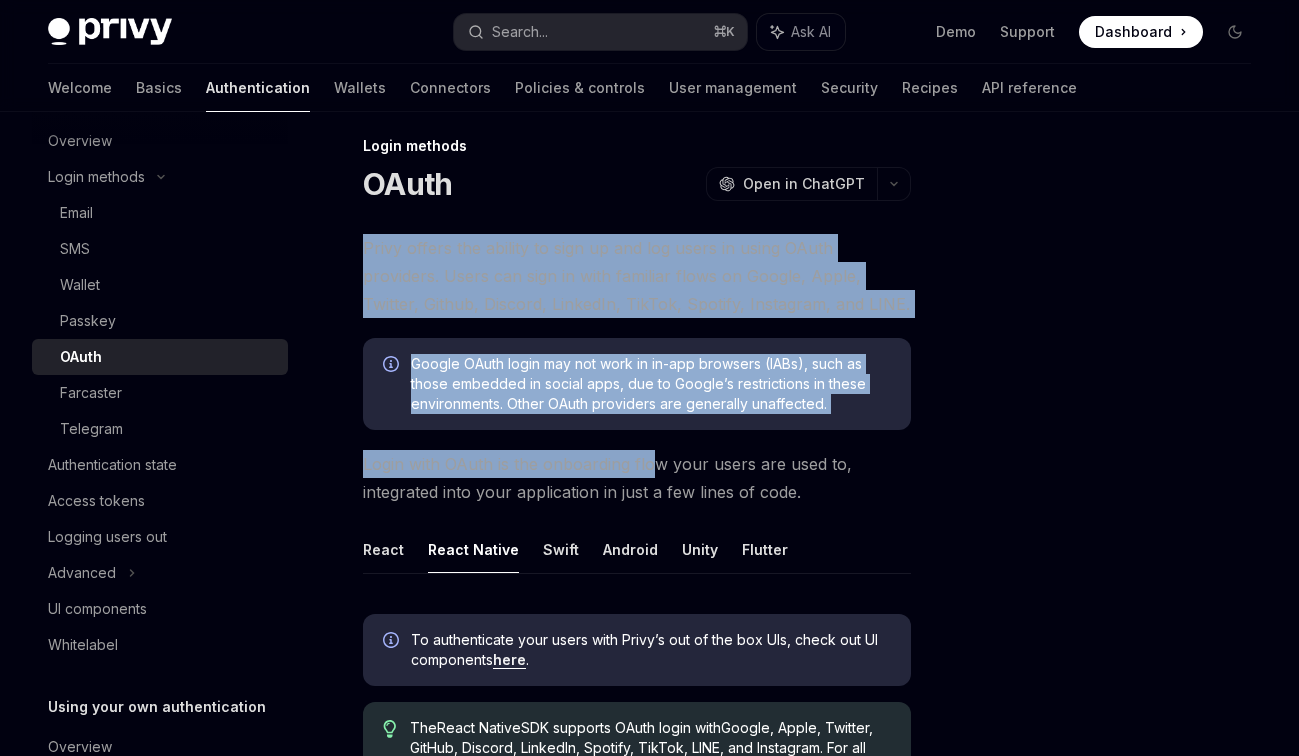 drag, startPoint x: 358, startPoint y: 242, endPoint x: 654, endPoint y: 476, distance: 377.32214 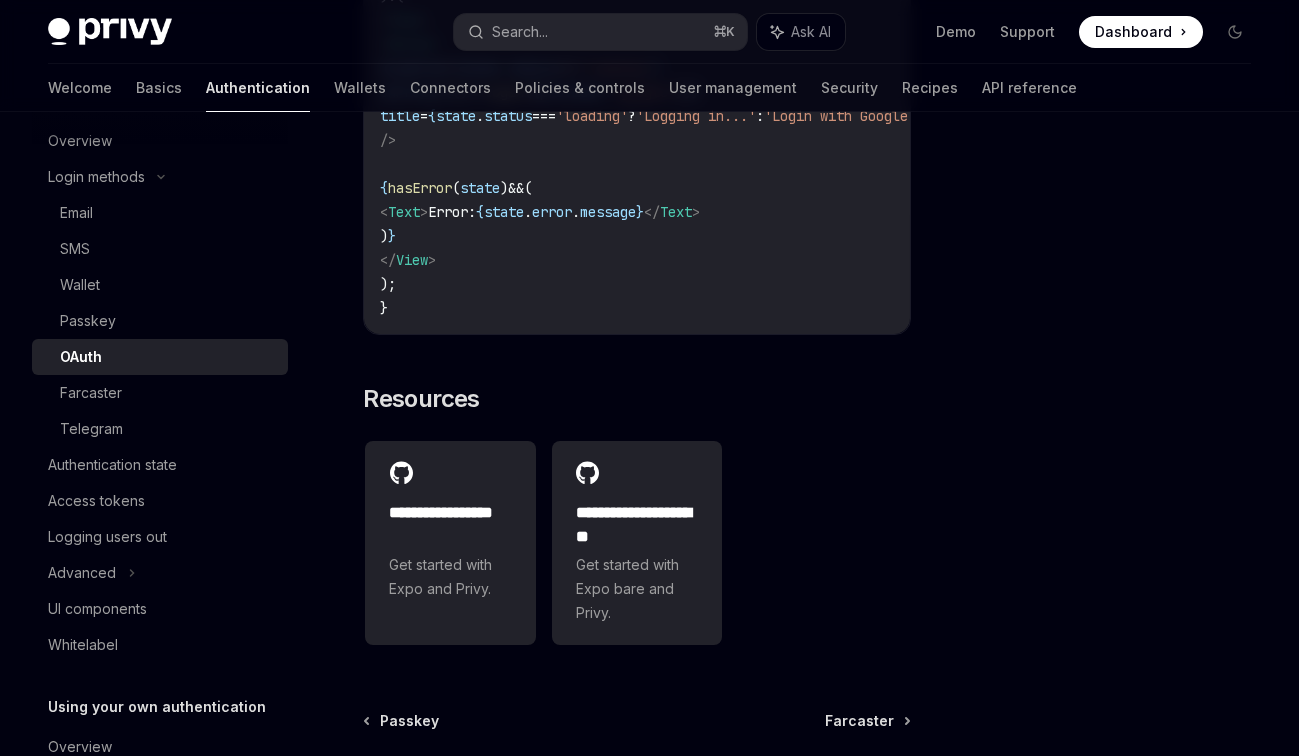 scroll, scrollTop: 4185, scrollLeft: 0, axis: vertical 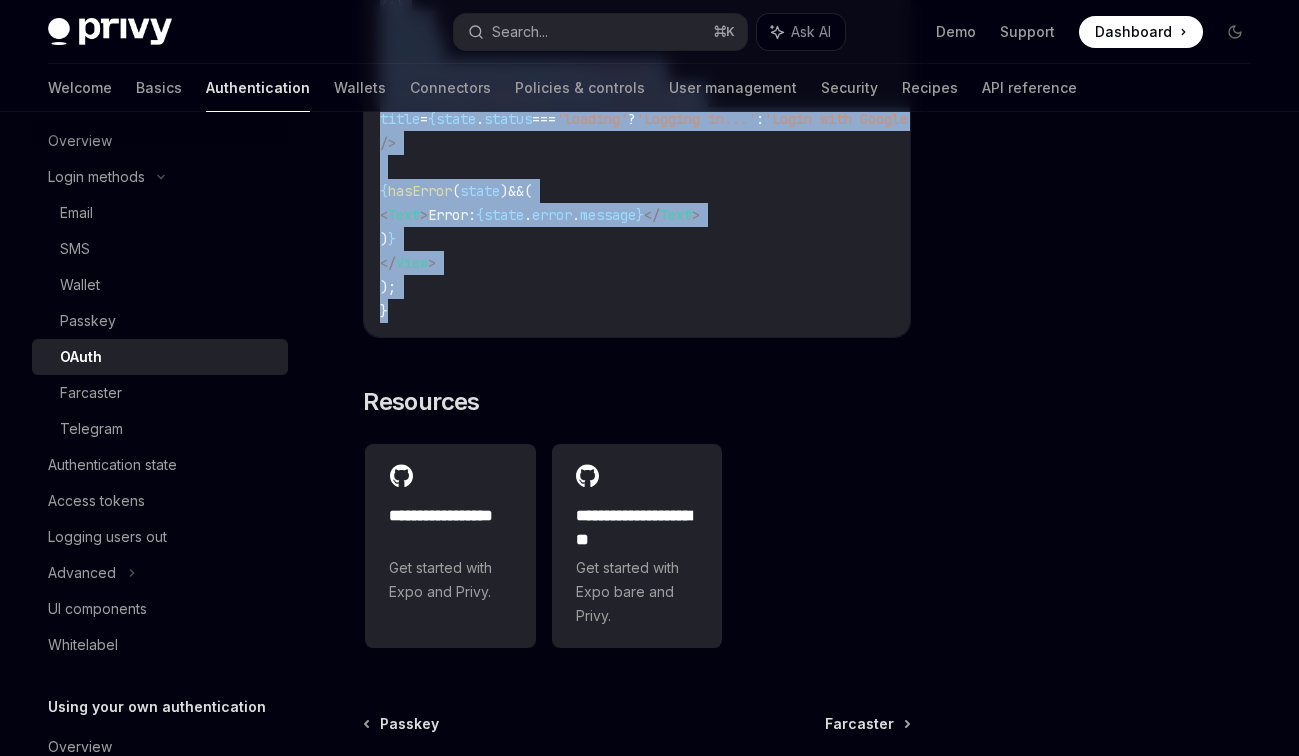 click on "import  {  View ,  Text ,  Button  }  from  'react-native' ;
import  {  usePrivy ,  useLoginWithOAuth ,  hasError  }  from  '@privy-io/expo' ;
export  function  LoginScreen () {
const  {  user  }  =  usePrivy ();
const  {  state ,  login  }  =  useLoginWithOAuth ();
return  state . status  ===  'done'  ?  (
< View >
< Text > You logged in successfully </ Text >
</ View >
)  :  (
< View >
< Button
disabled = { state . status  ===  'loading' }
onPress = { ()  =>  login ({  provider:  'google'  }) }
title = { state . status  ===  'loading'  ?  'Logging in...'  :  'Login with Google' }
/>
{ hasError ( state )  &&  (
< Text > Error:  { state . error . message } </ Text >
) }
</ View >
);
}" at bounding box center (637, 23) 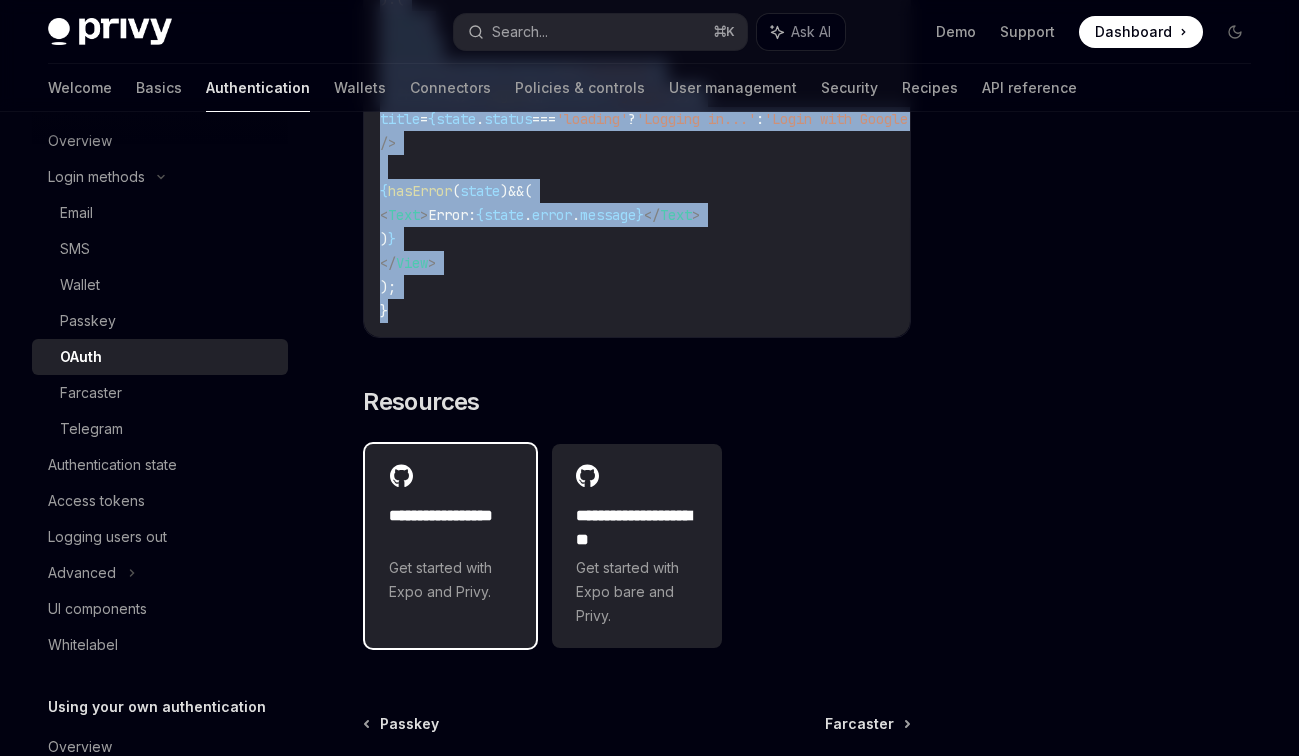 click on "Get started with Expo and Privy." at bounding box center [450, 580] 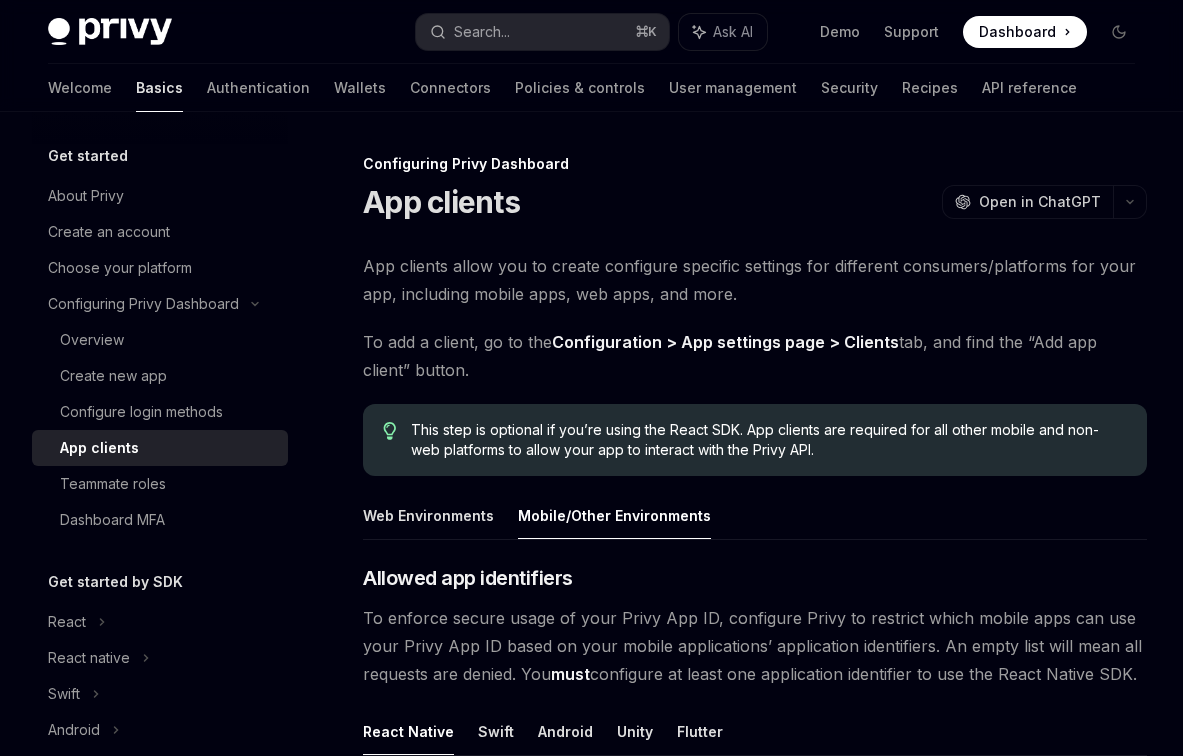 scroll, scrollTop: 1246, scrollLeft: 0, axis: vertical 